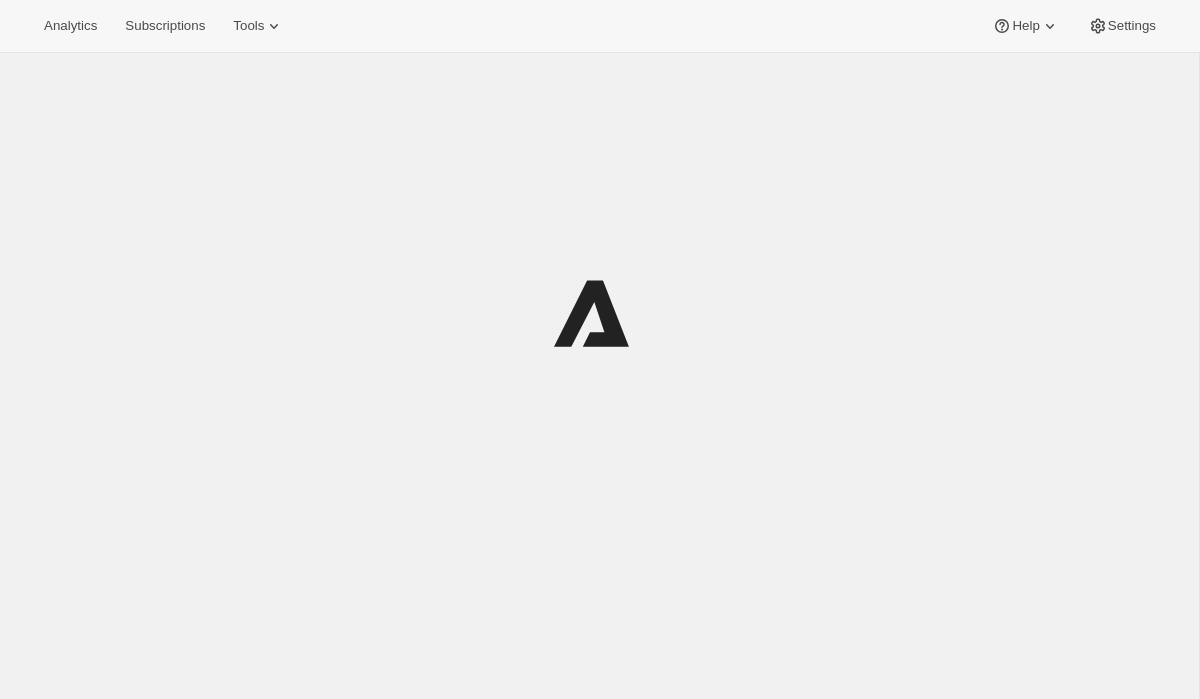 scroll, scrollTop: 0, scrollLeft: 0, axis: both 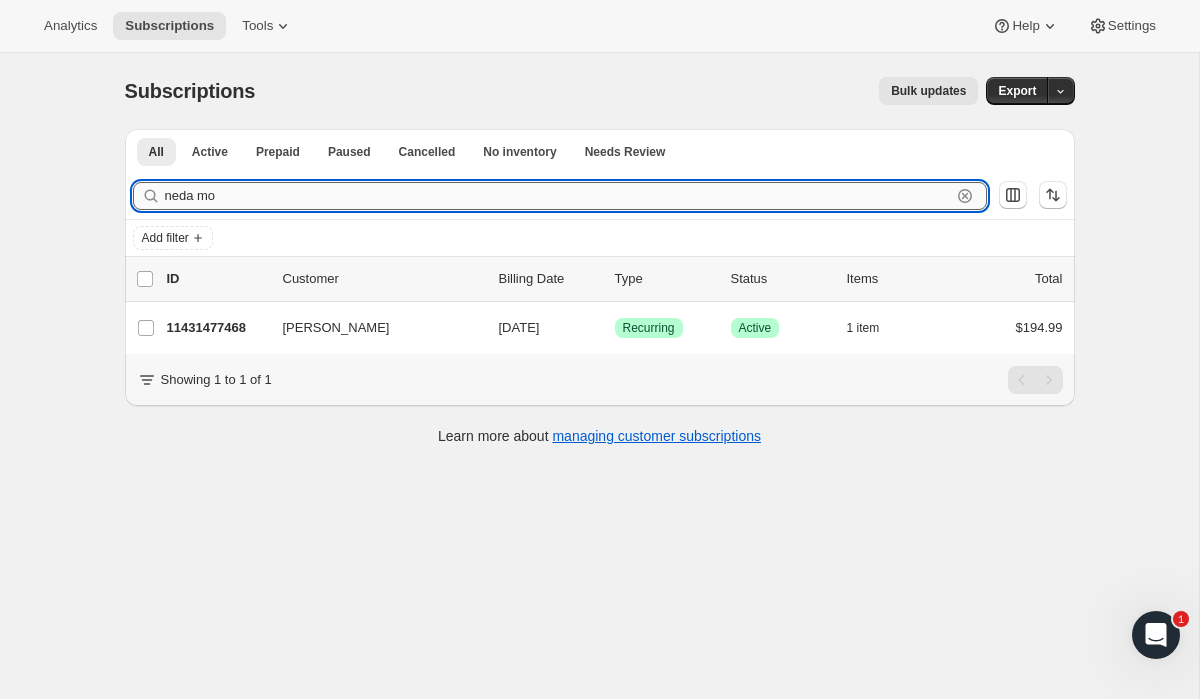 click on "neda mo" at bounding box center [558, 196] 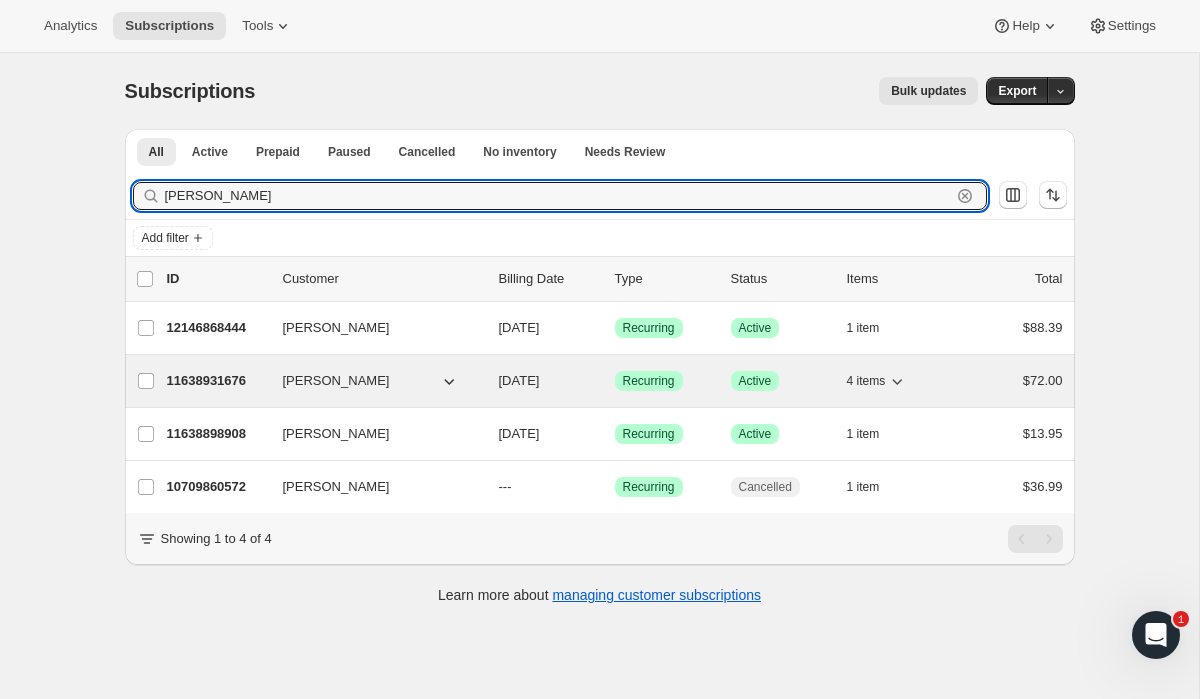 type on "[PERSON_NAME]" 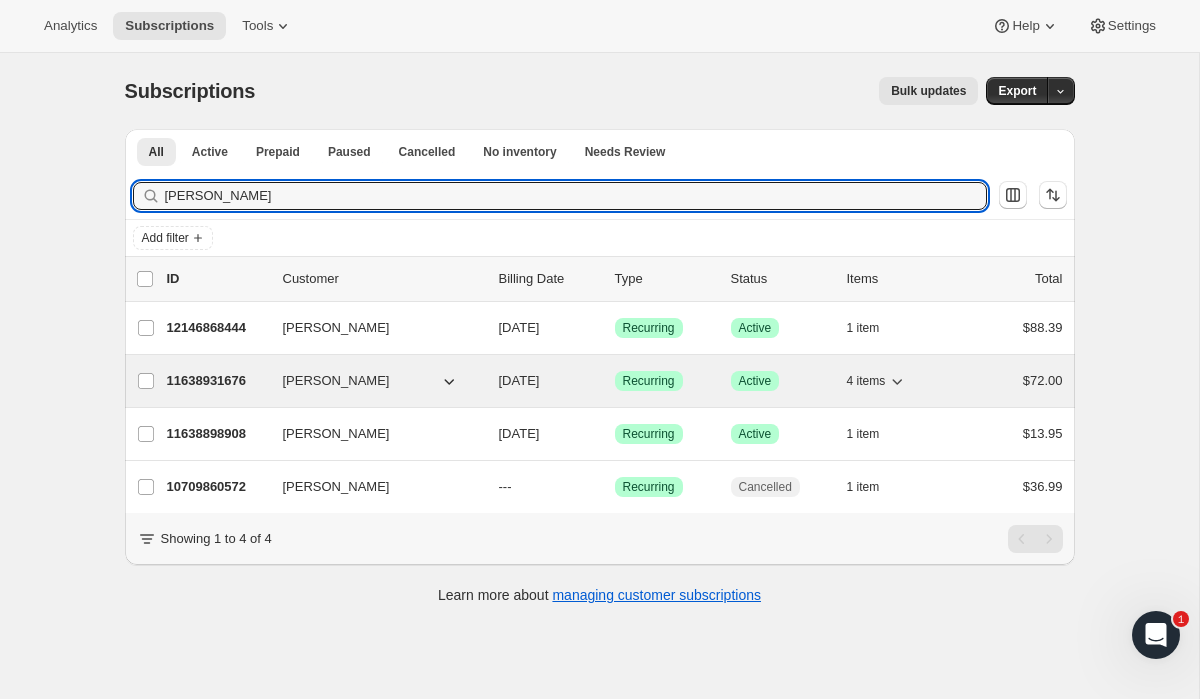 click on "11638931676 Christine Galea 07/25/2025 Success Recurring Success Active 4   items $72.00" at bounding box center [615, 381] 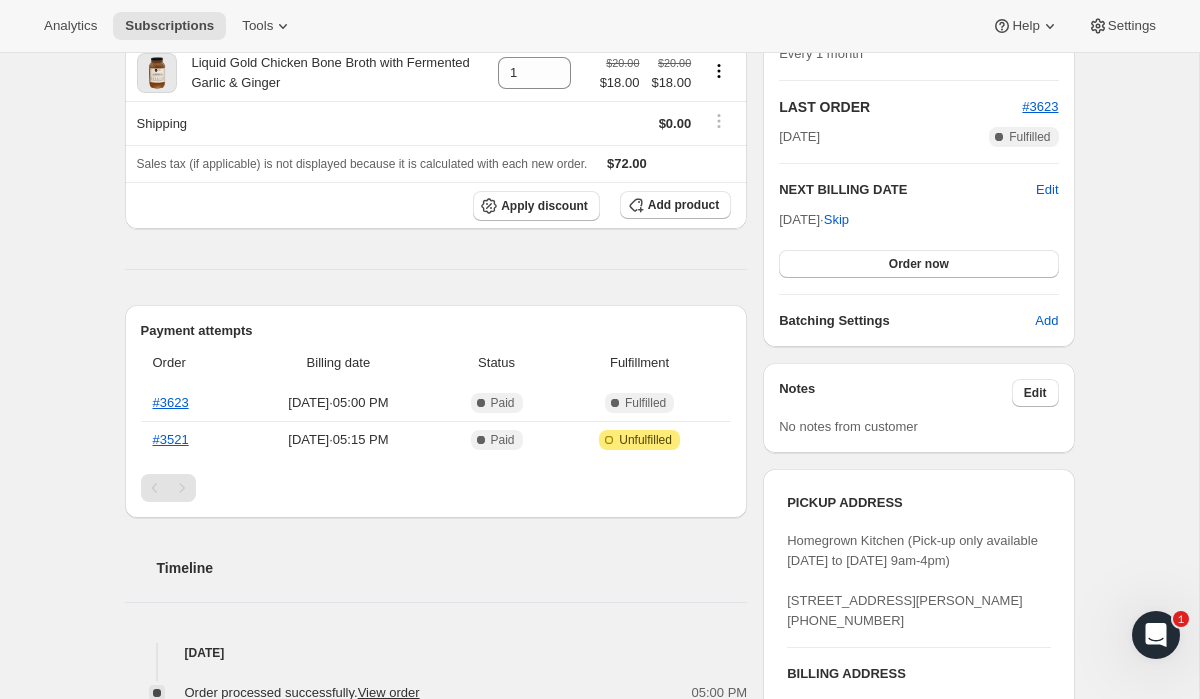 scroll, scrollTop: 0, scrollLeft: 0, axis: both 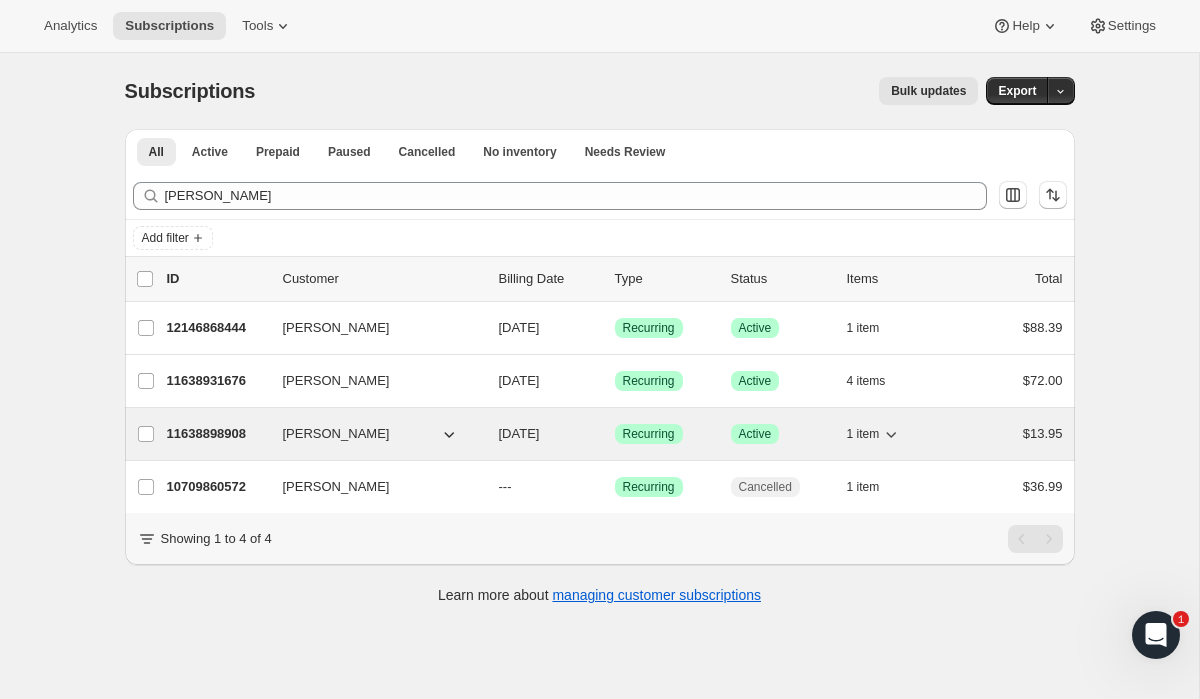 click on "[DATE]" at bounding box center (519, 433) 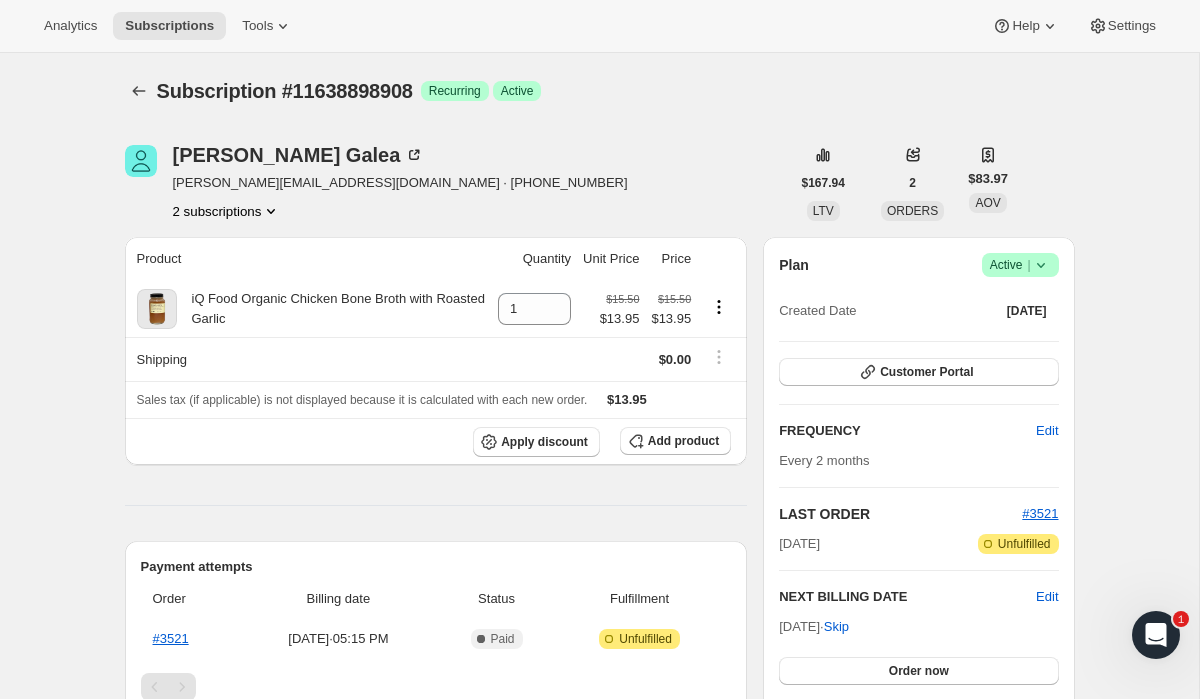 click on "Active |" at bounding box center (1020, 265) 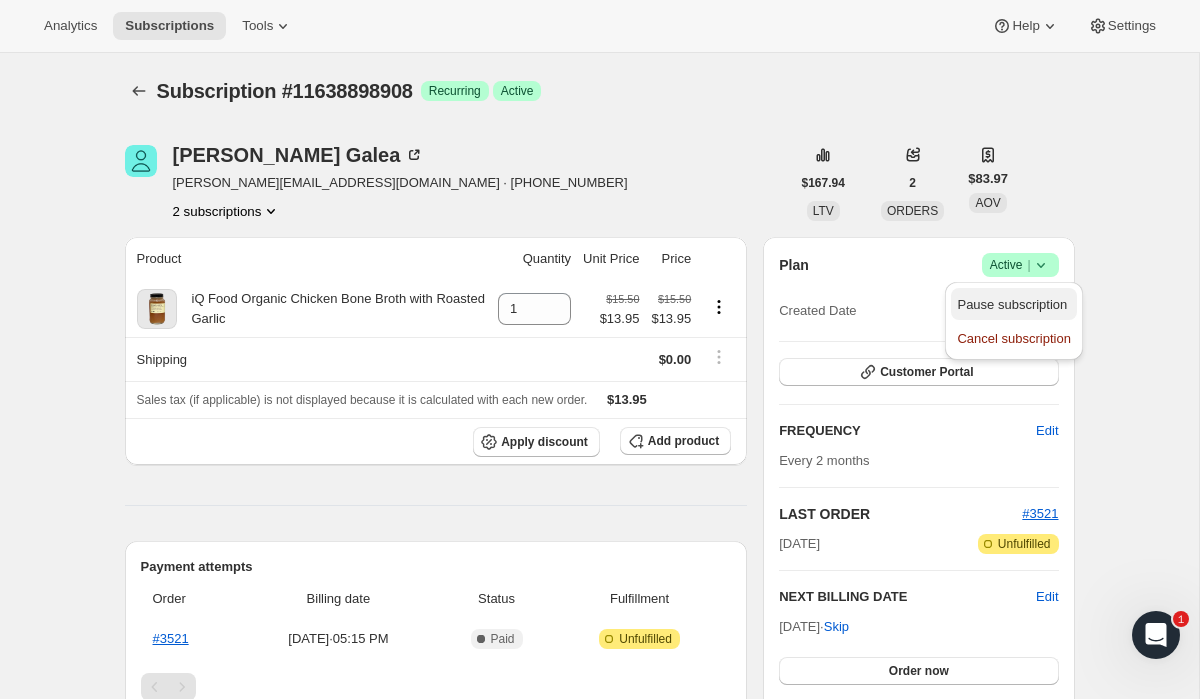 click on "Pause subscription" at bounding box center (1012, 304) 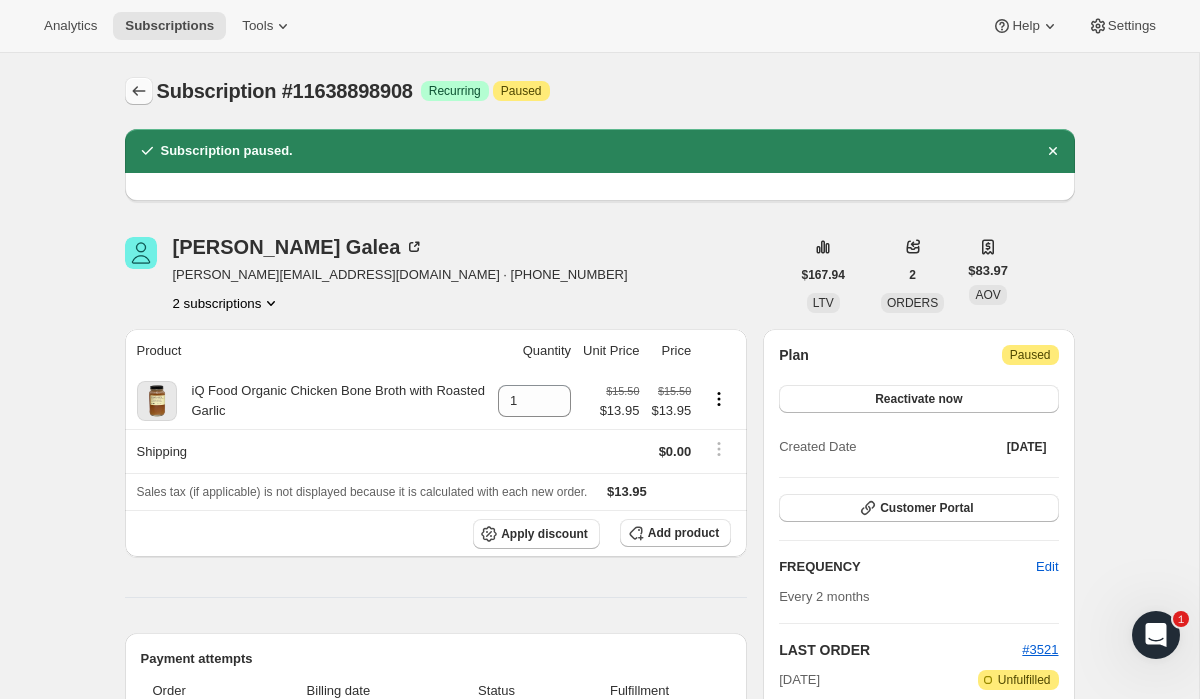click 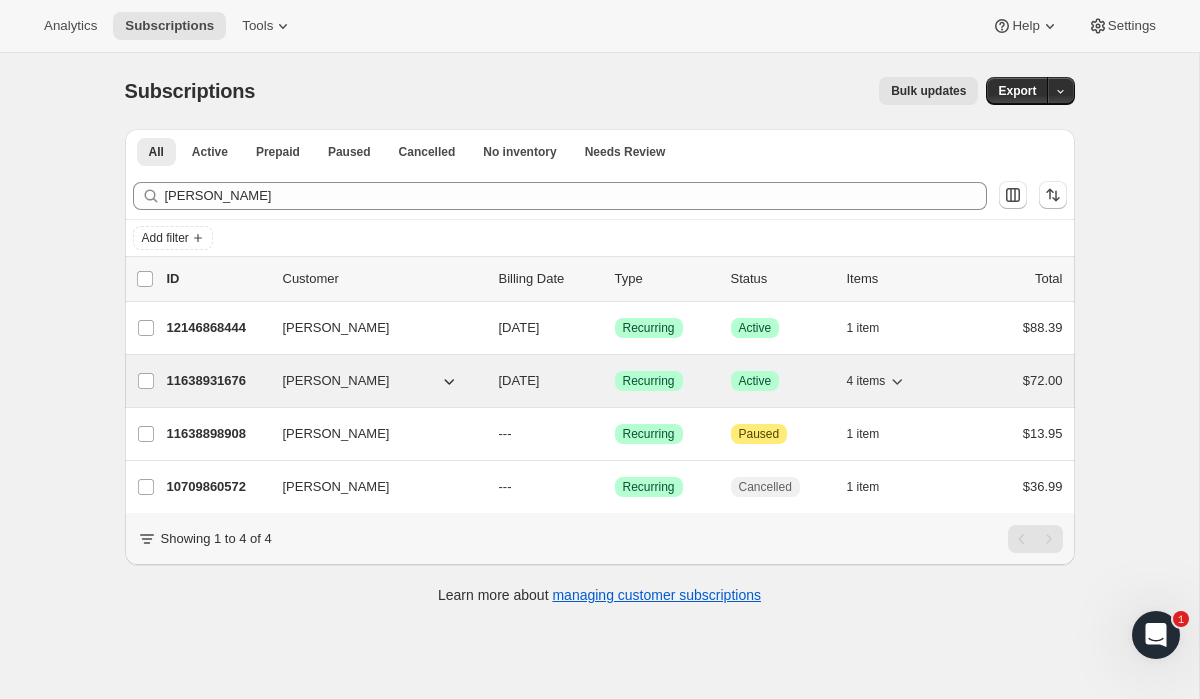 click on "4   items" at bounding box center (877, 381) 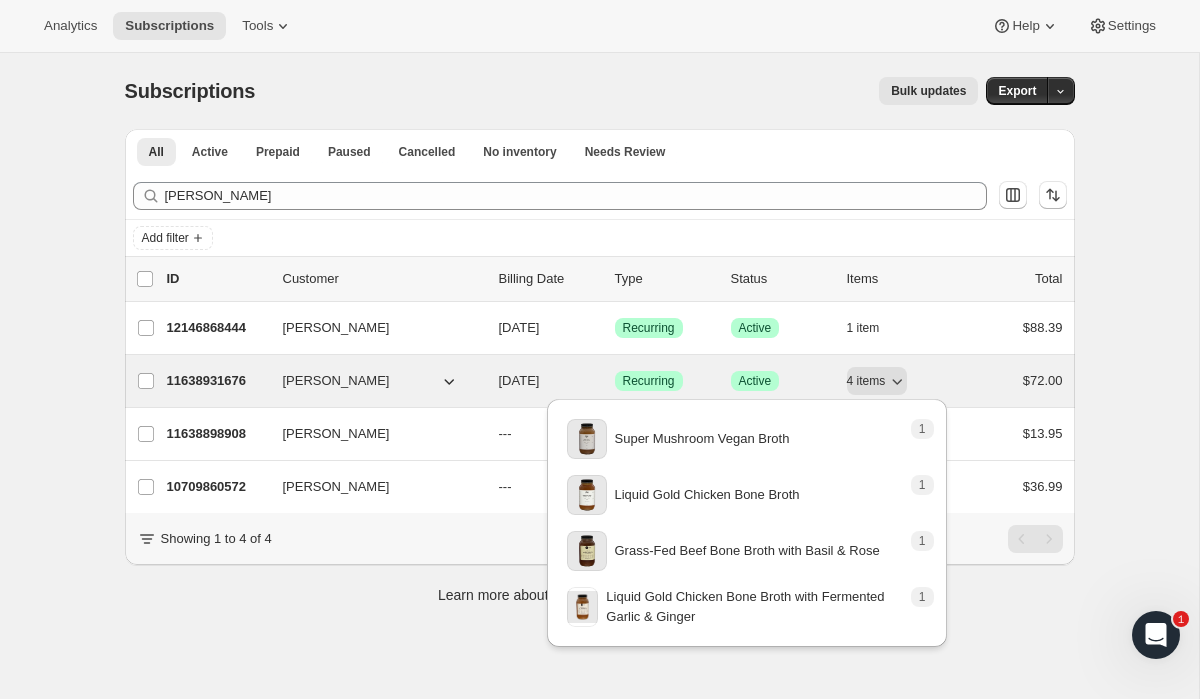 click on "11638931676 Christine Galea 07/25/2025 Success Recurring Success Active 4   items $72.00" at bounding box center [615, 381] 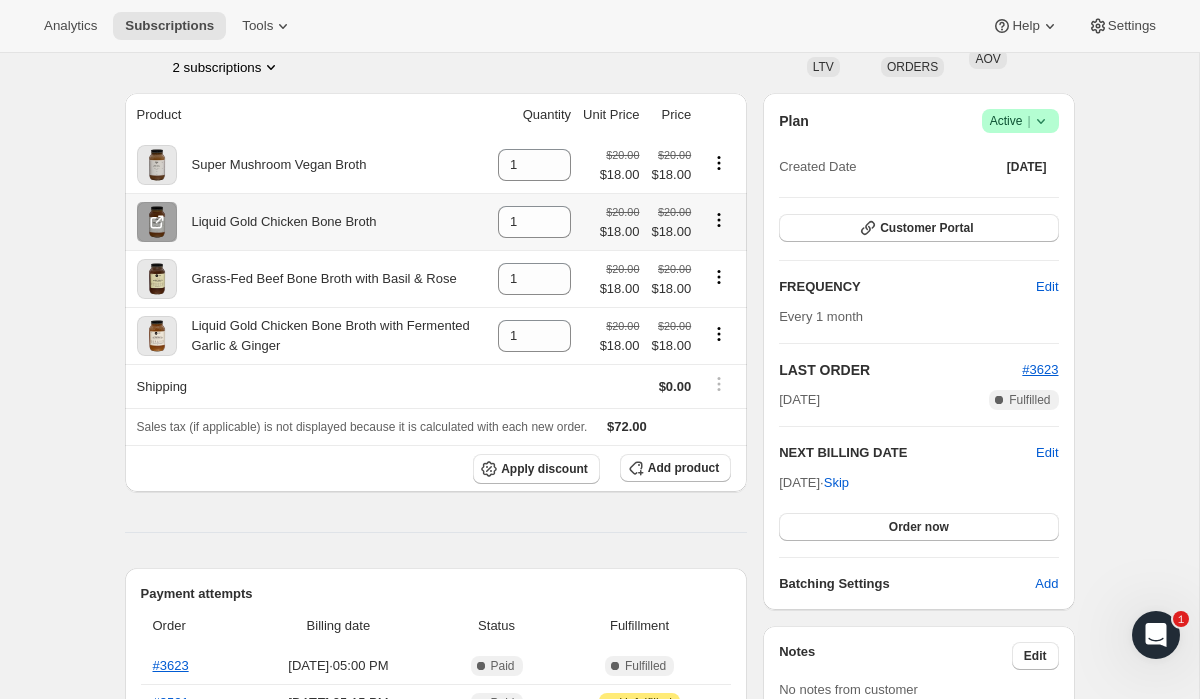 scroll, scrollTop: 145, scrollLeft: 0, axis: vertical 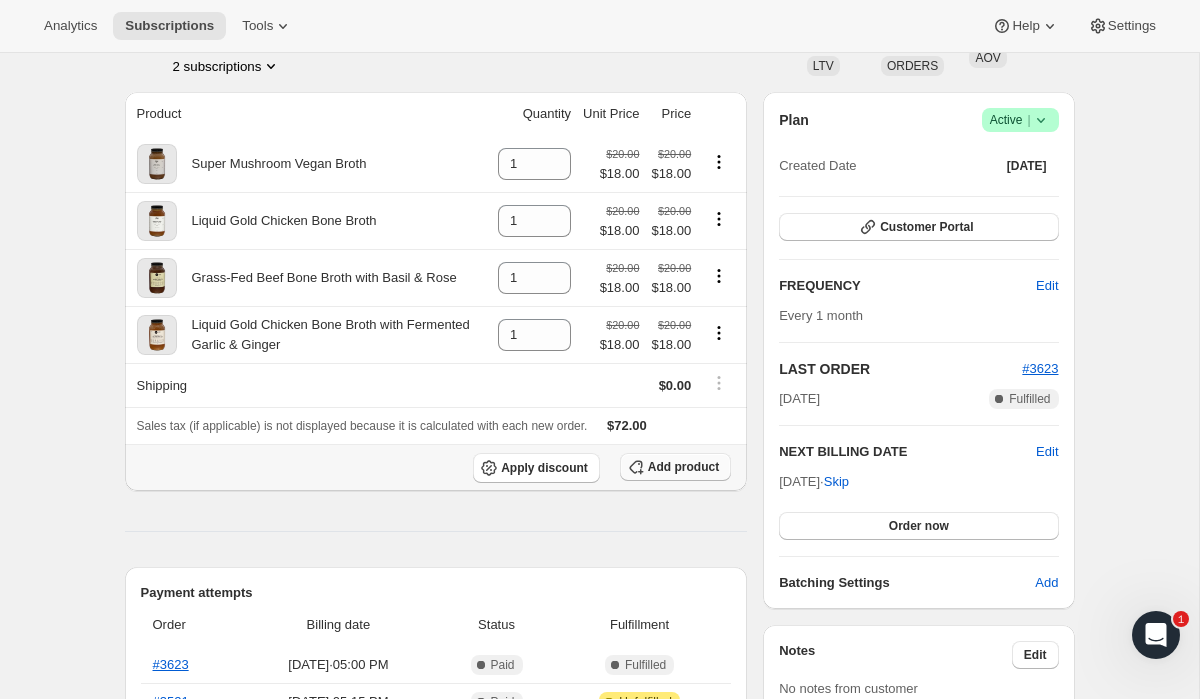 click on "Add product" at bounding box center [683, 467] 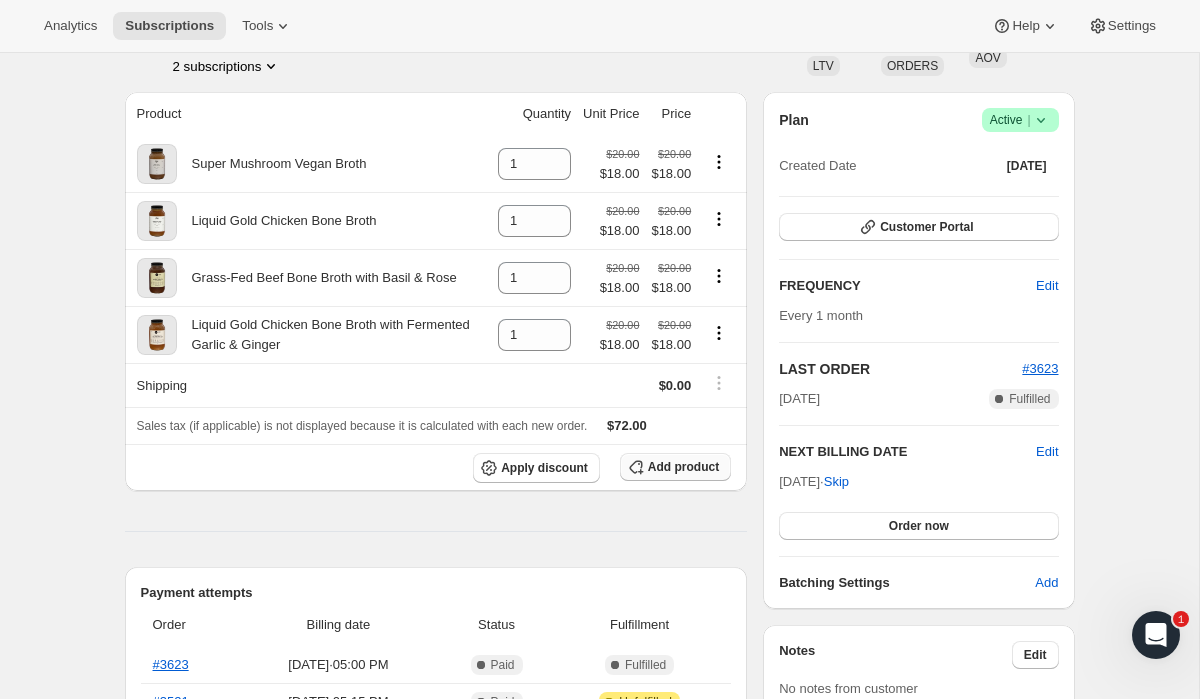 scroll, scrollTop: 0, scrollLeft: 0, axis: both 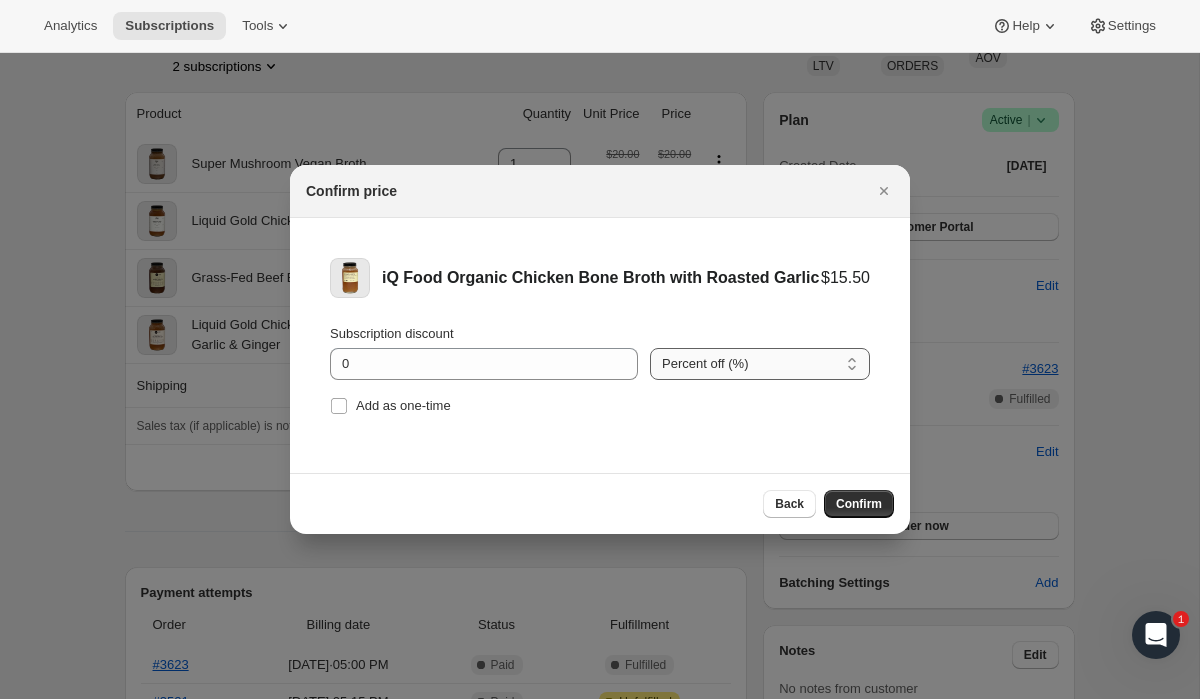 click on "Percent off (%) Amount off ($)" at bounding box center (760, 364) 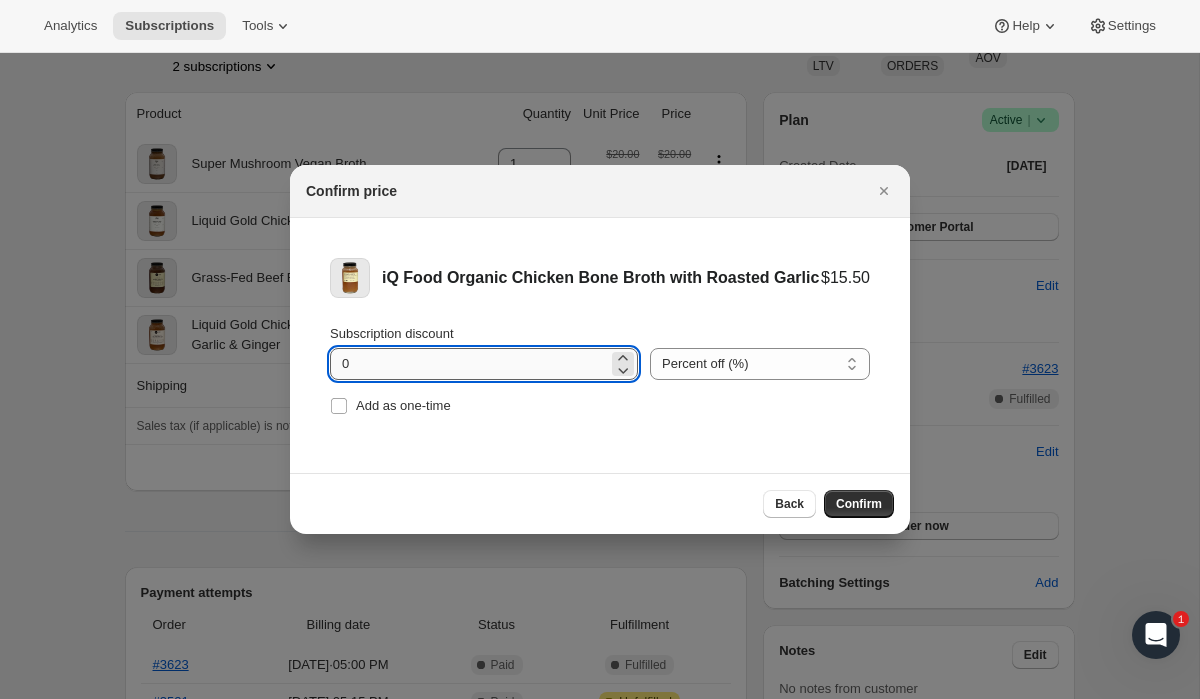 click on "0" at bounding box center (469, 364) 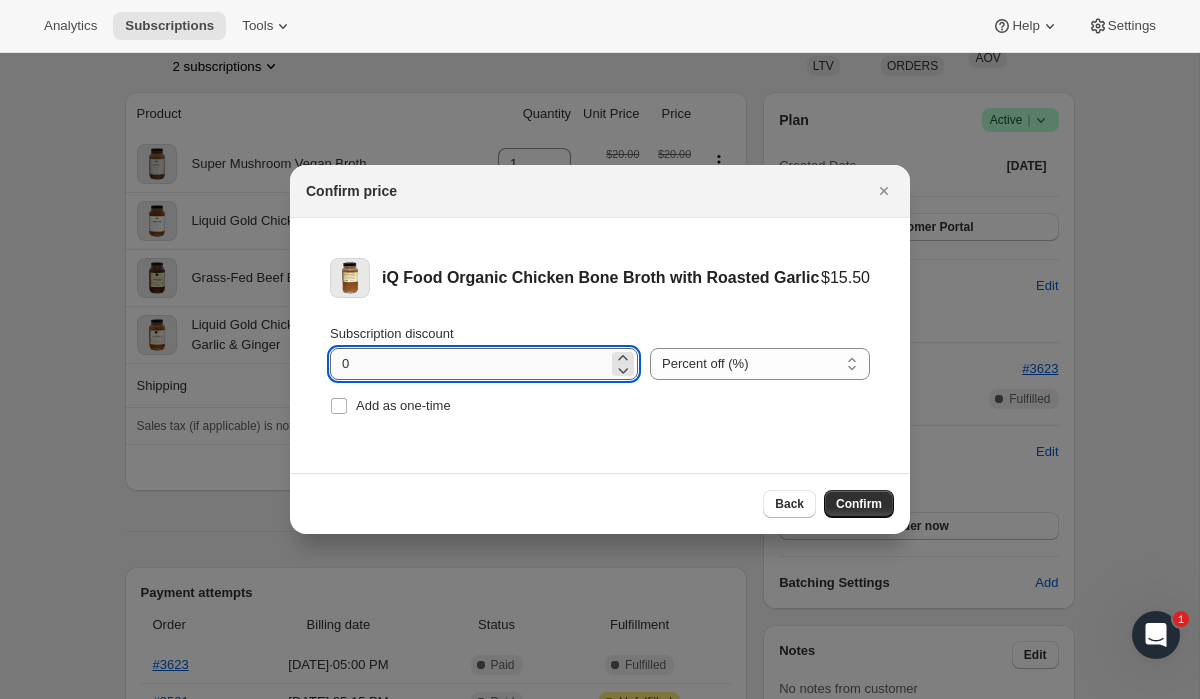 click on "0" at bounding box center (469, 364) 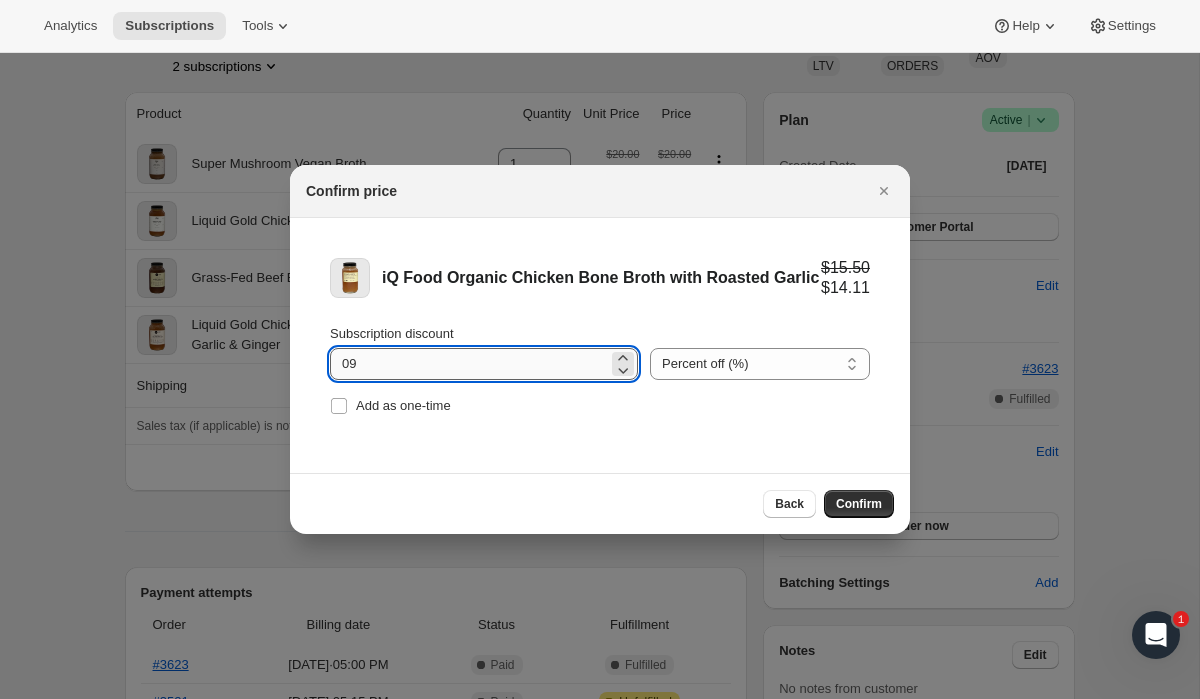 type on "0" 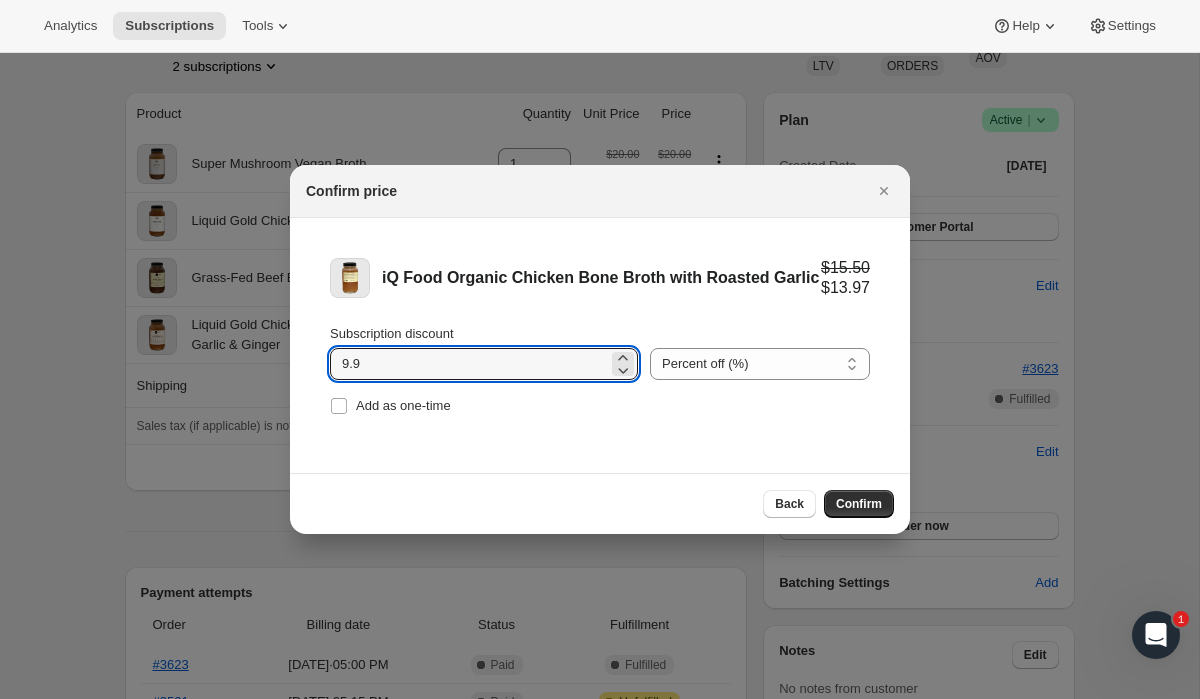 type on "9.9" 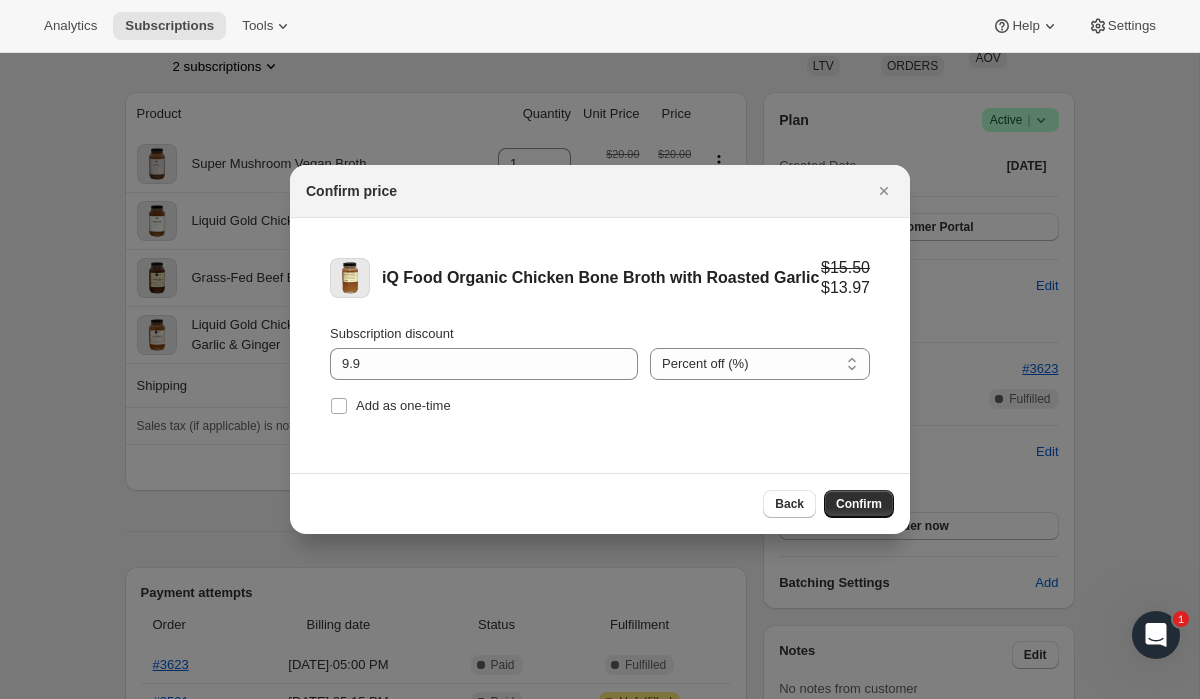 click on "iQ Food Organic Chicken Bone Broth with Roasted Garlic $15.50 $13.97 Subscription discount 9.9   Percent off (%) Amount off ($) Percent off (%) Add as one-time" at bounding box center [600, 345] 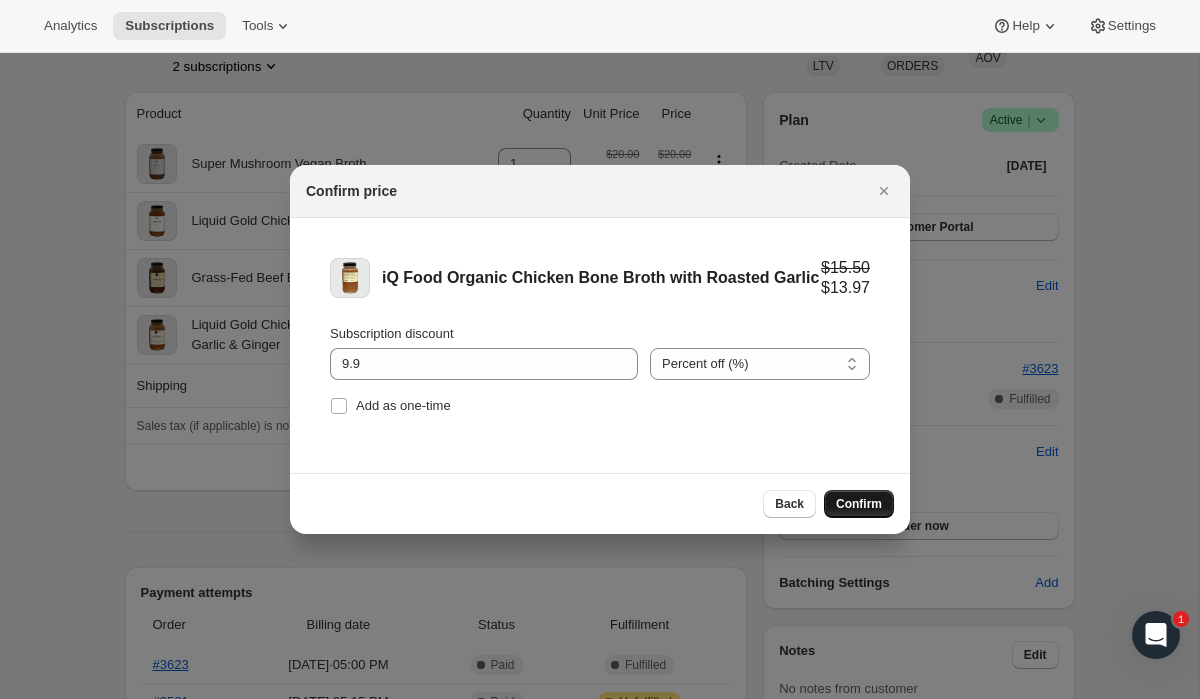 click on "Confirm" at bounding box center [859, 504] 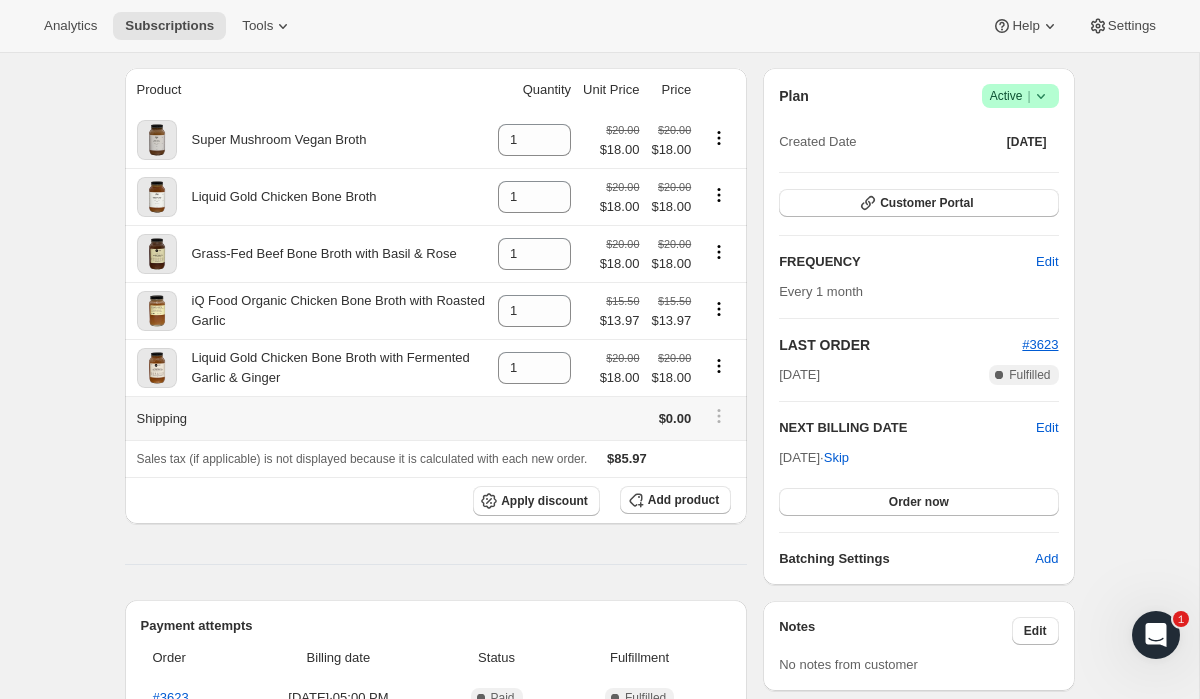 scroll, scrollTop: 197, scrollLeft: 0, axis: vertical 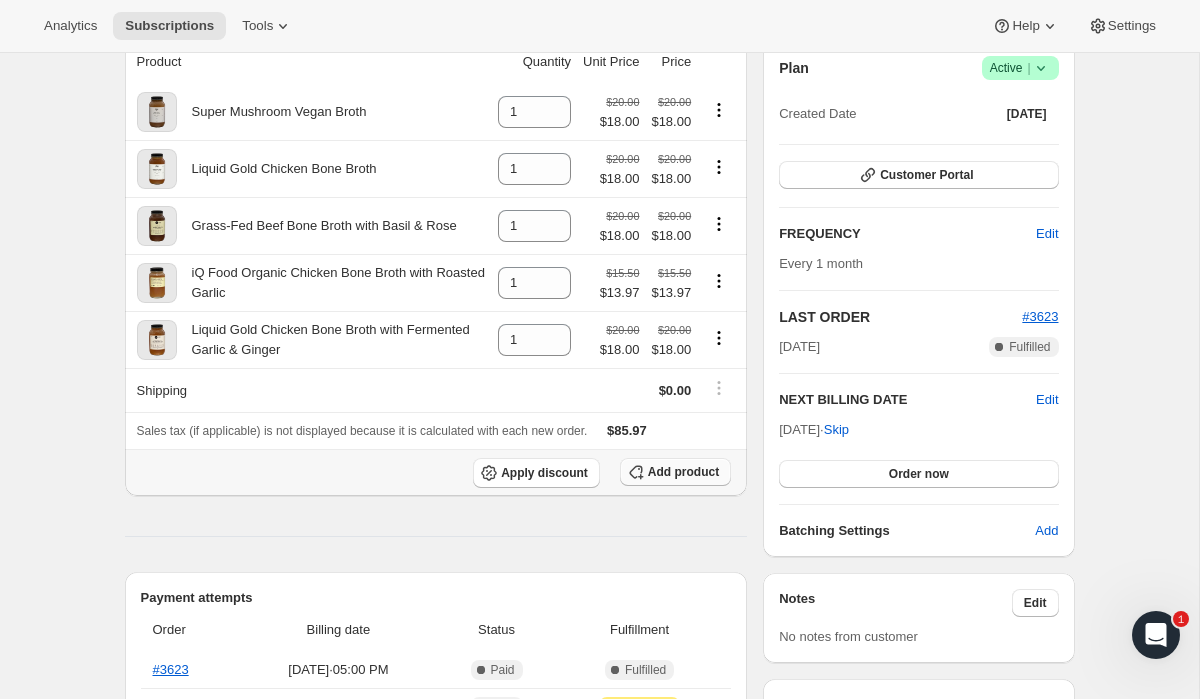click on "Add product" at bounding box center (683, 472) 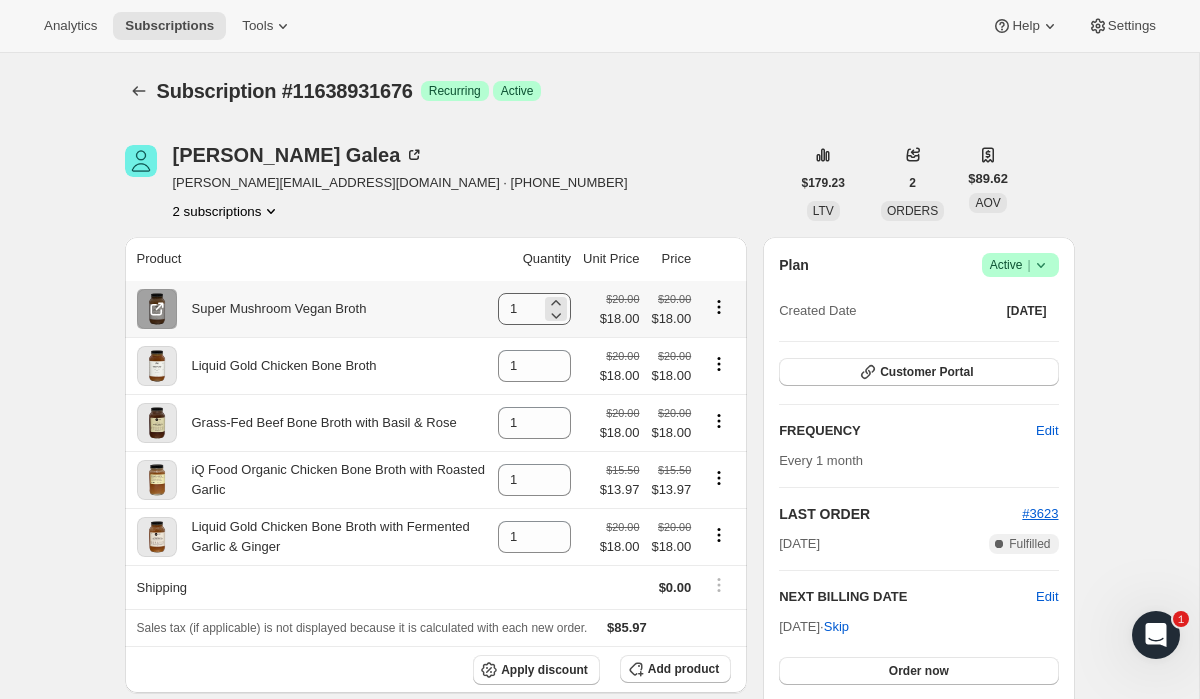 scroll, scrollTop: 53, scrollLeft: 0, axis: vertical 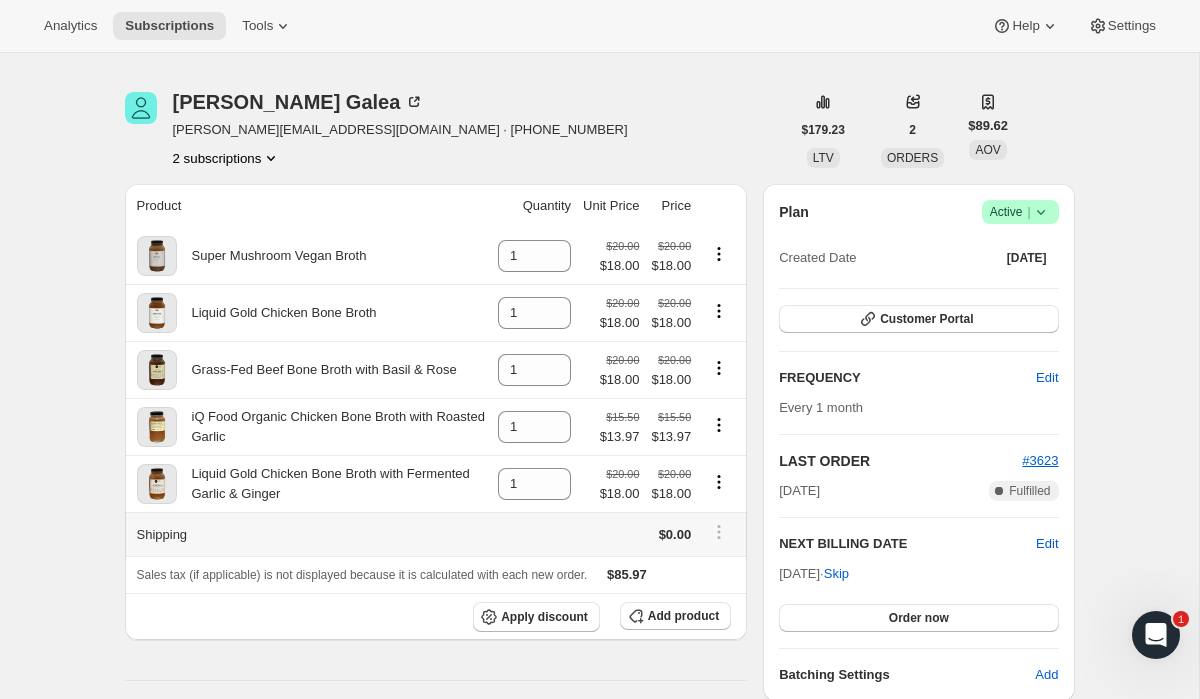 click on "Shipping" at bounding box center [309, 534] 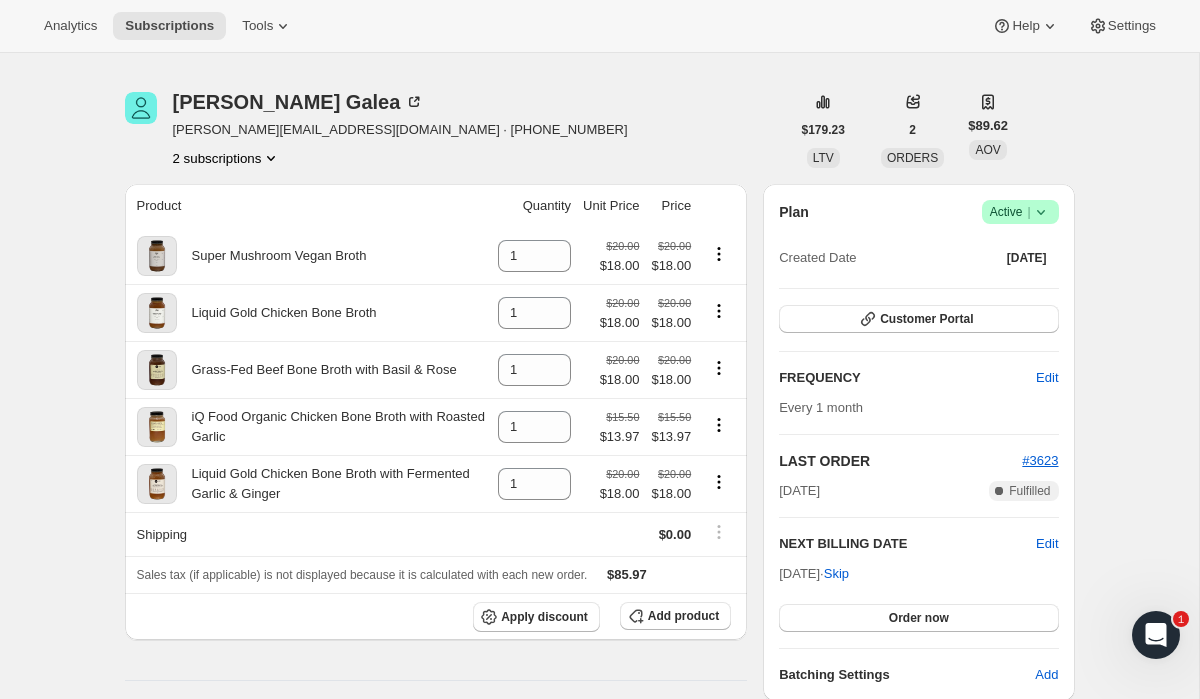click 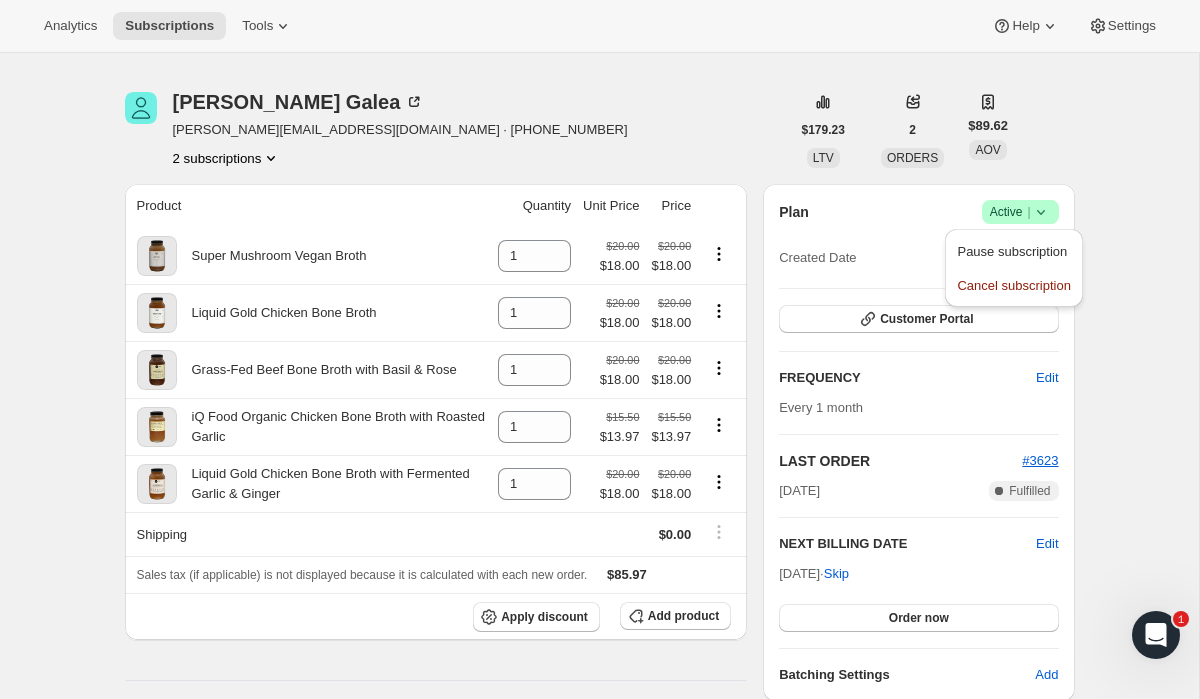 click 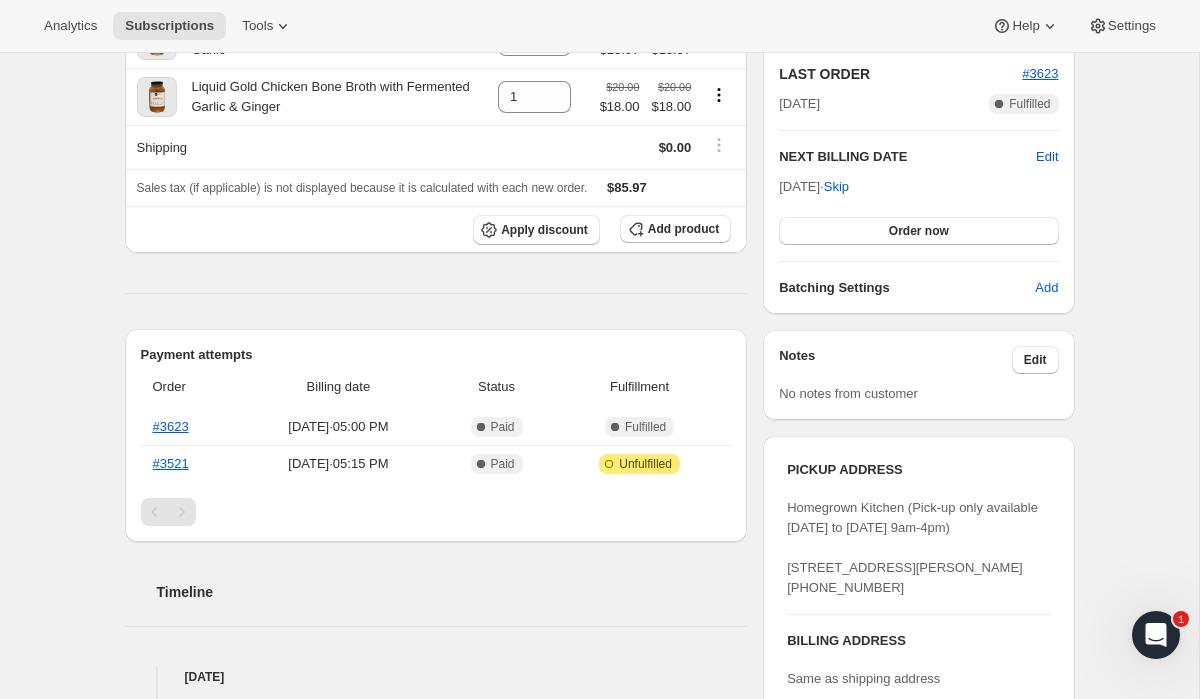 scroll, scrollTop: 0, scrollLeft: 0, axis: both 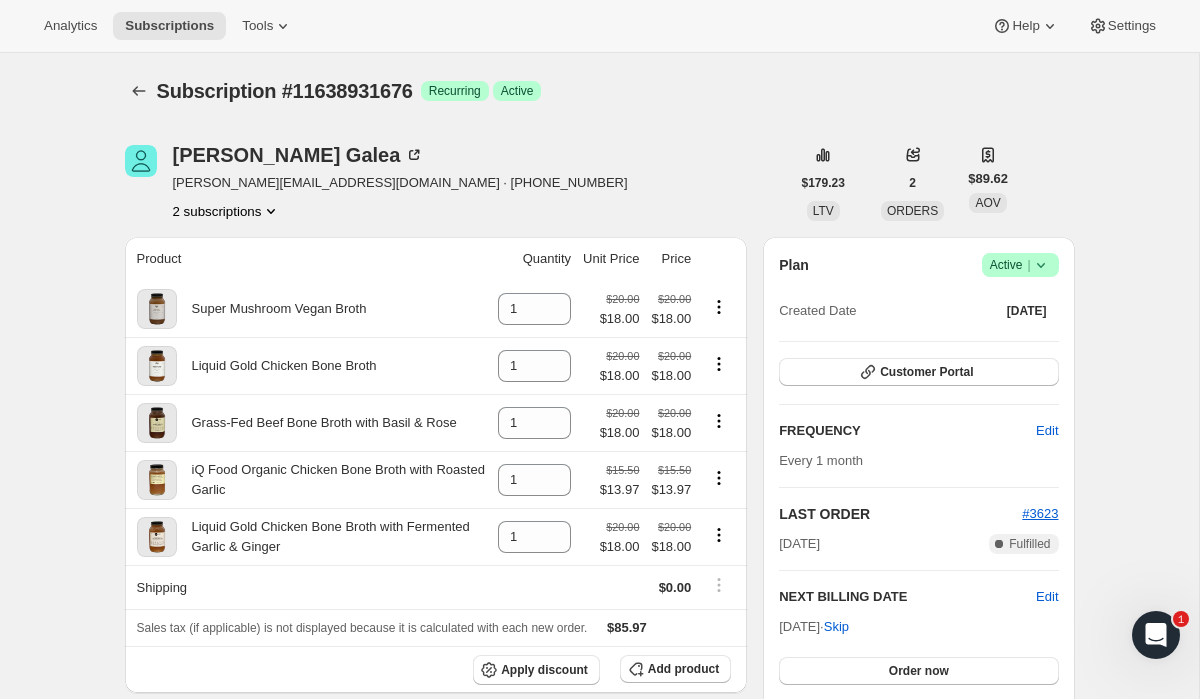 click on "2 subscriptions" at bounding box center (227, 211) 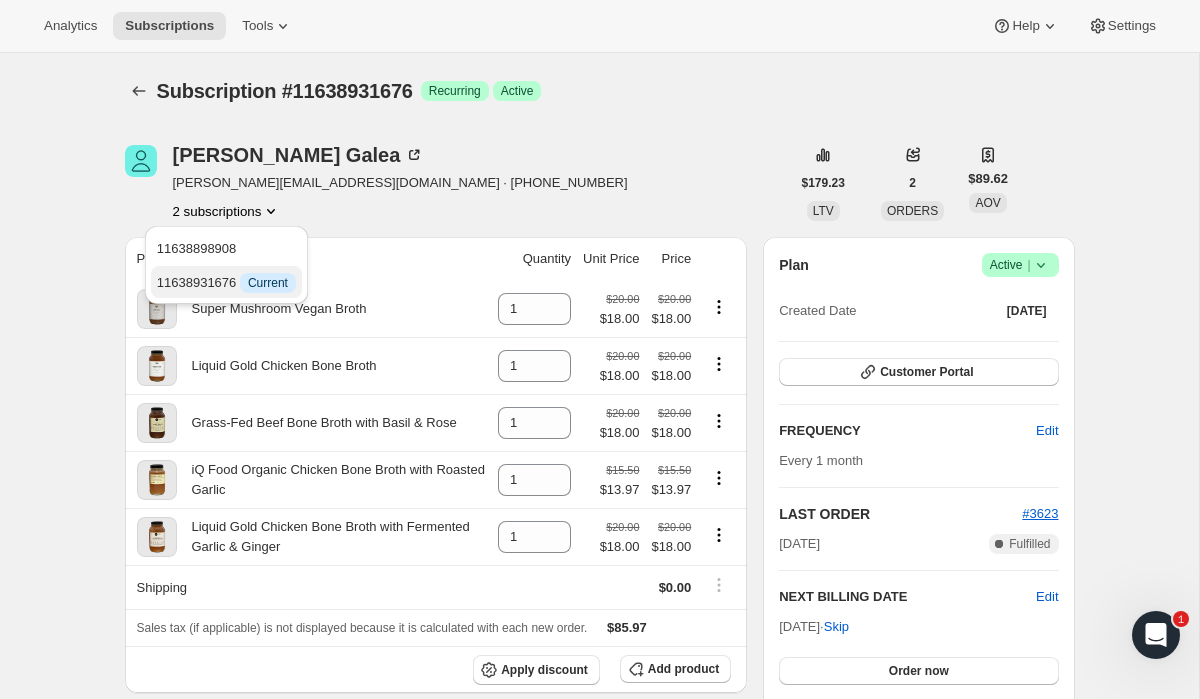 click on "Current" at bounding box center (268, 283) 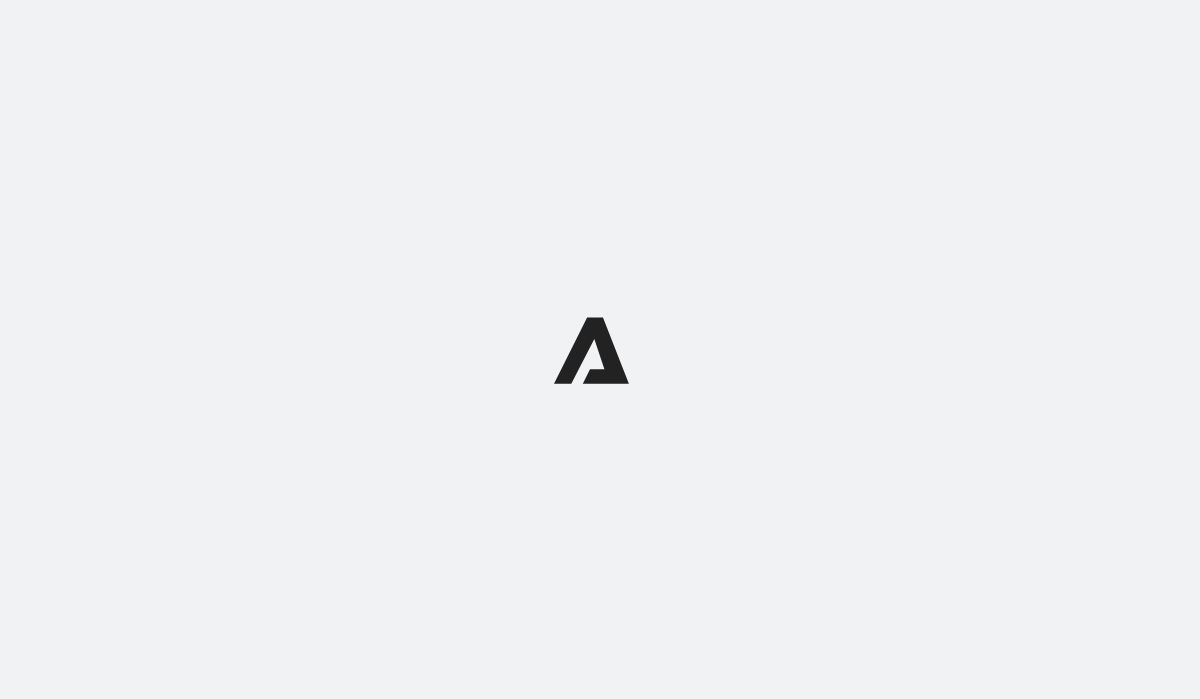scroll, scrollTop: 0, scrollLeft: 0, axis: both 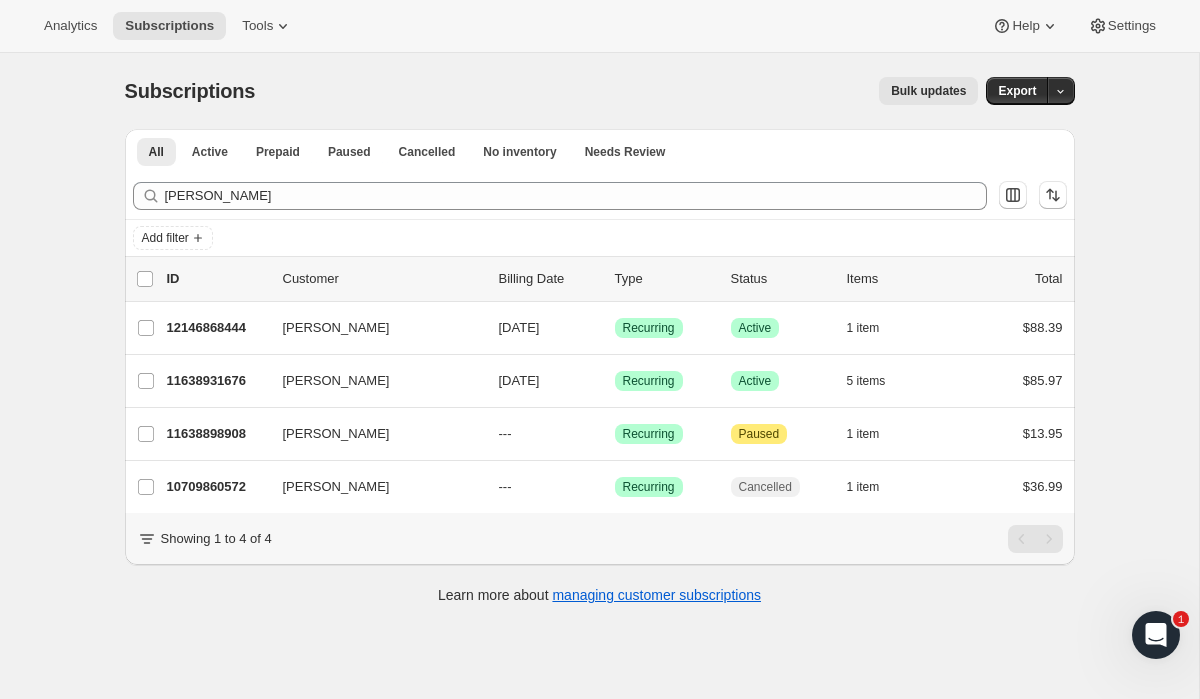 click 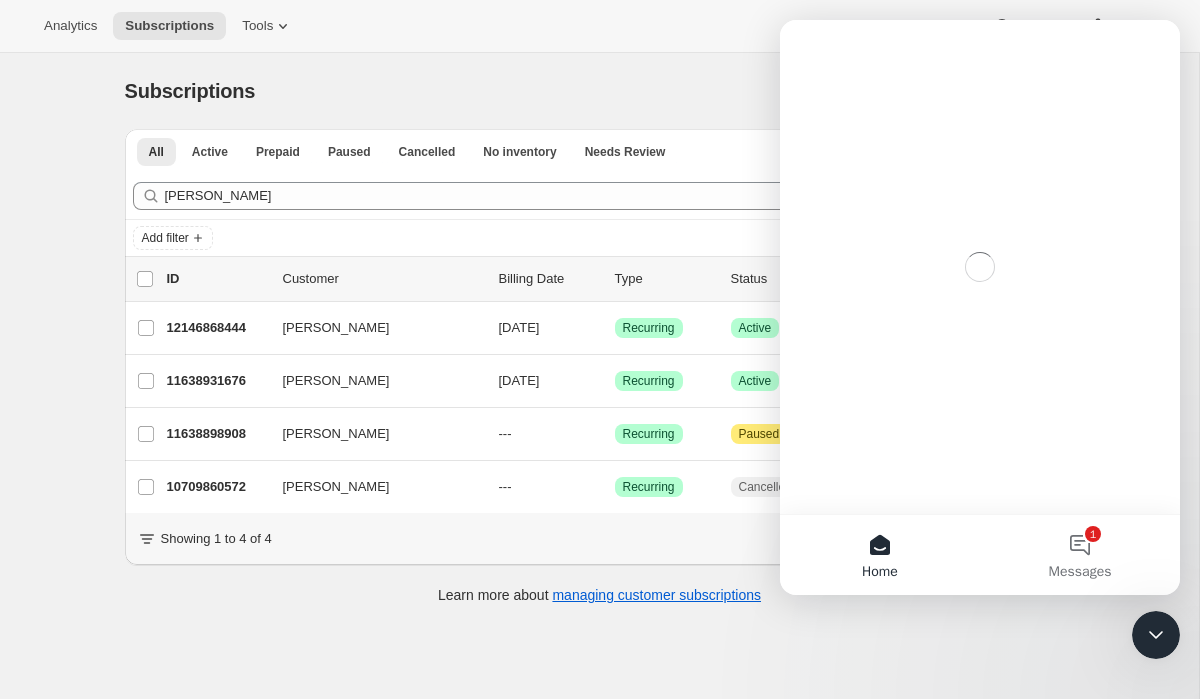 scroll, scrollTop: 0, scrollLeft: 0, axis: both 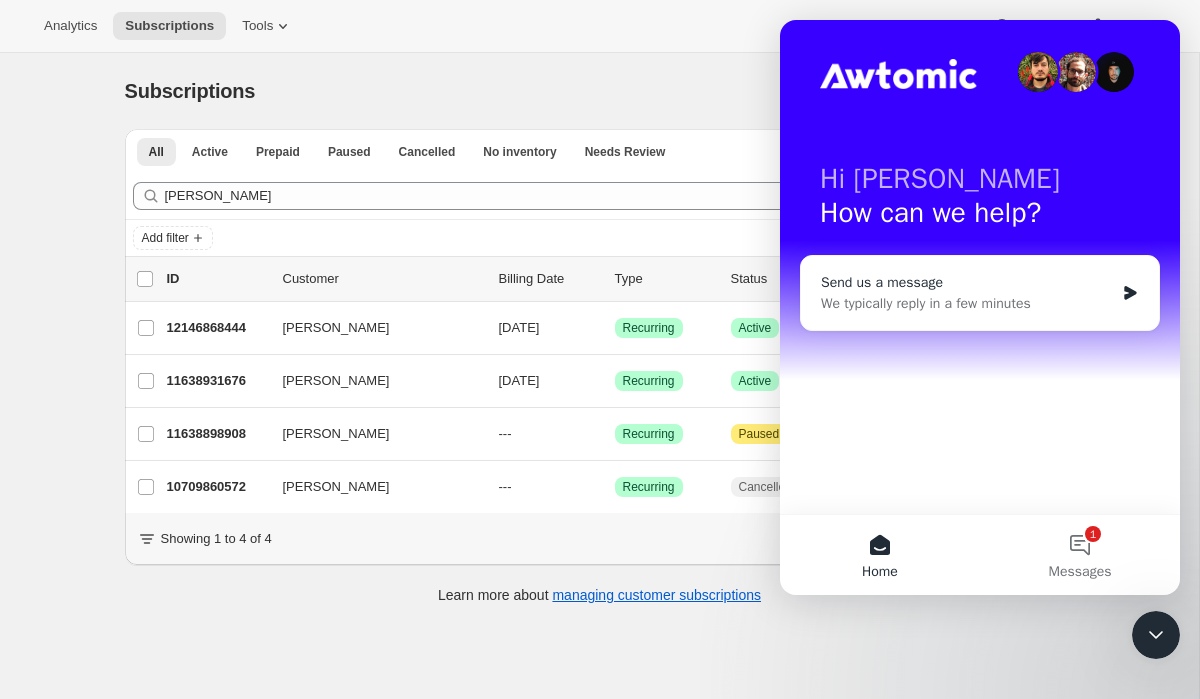click on "Send us a message" at bounding box center (967, 282) 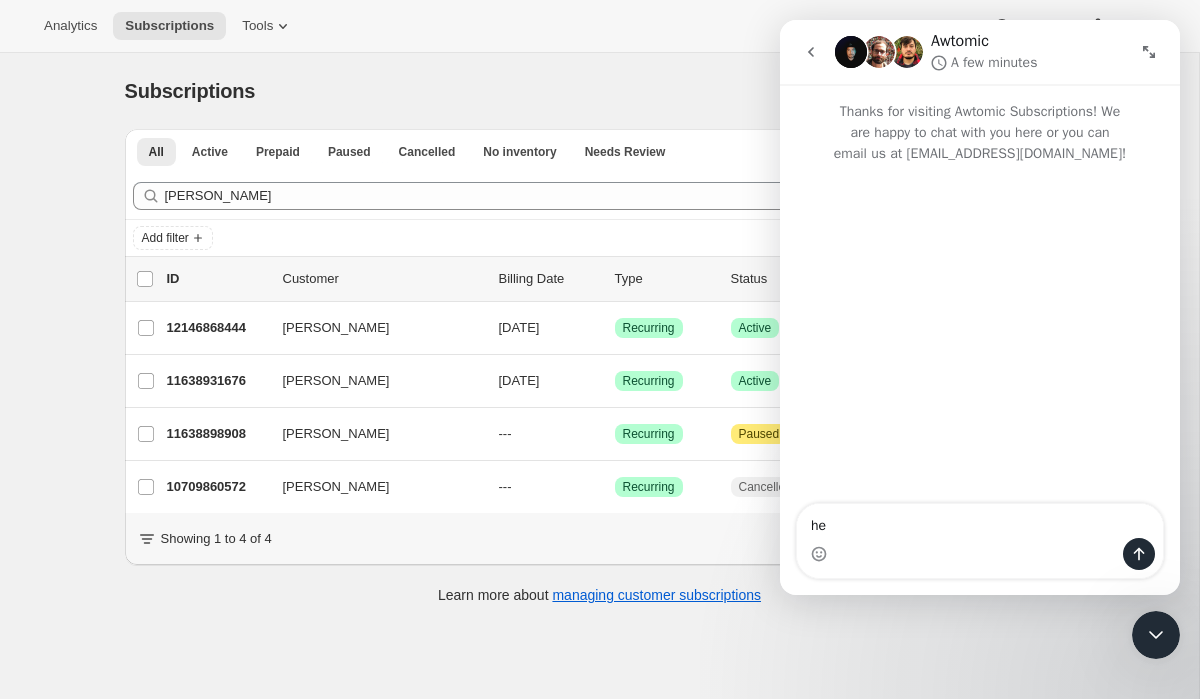 type on "hey" 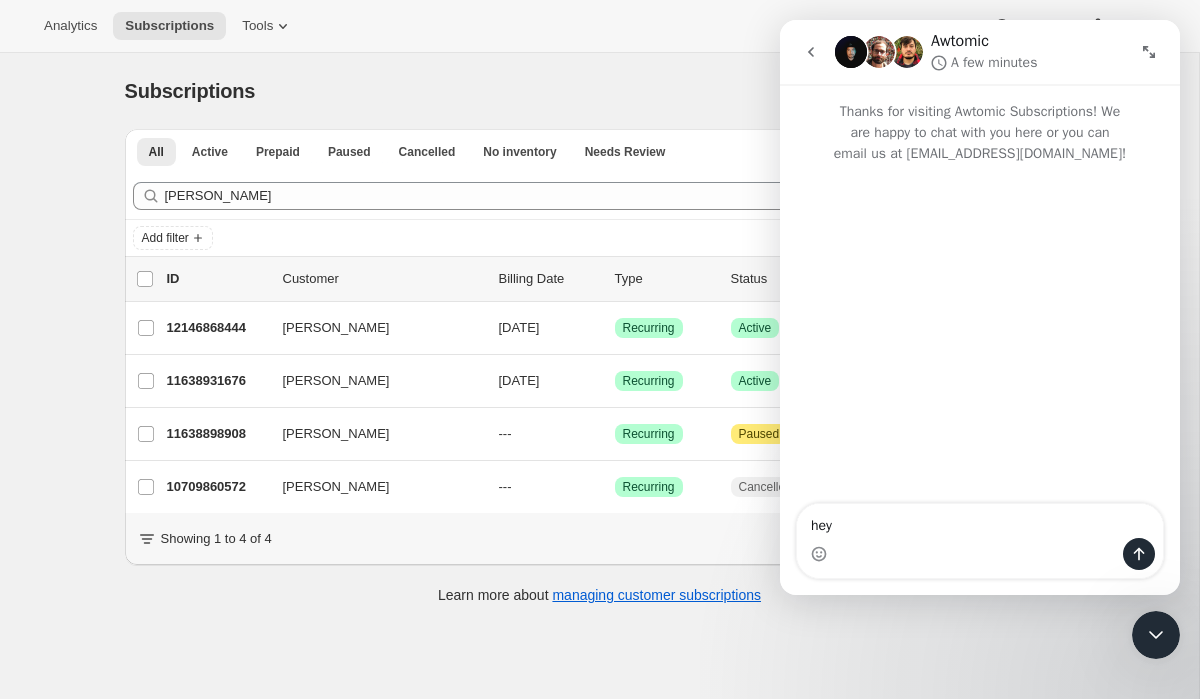 type 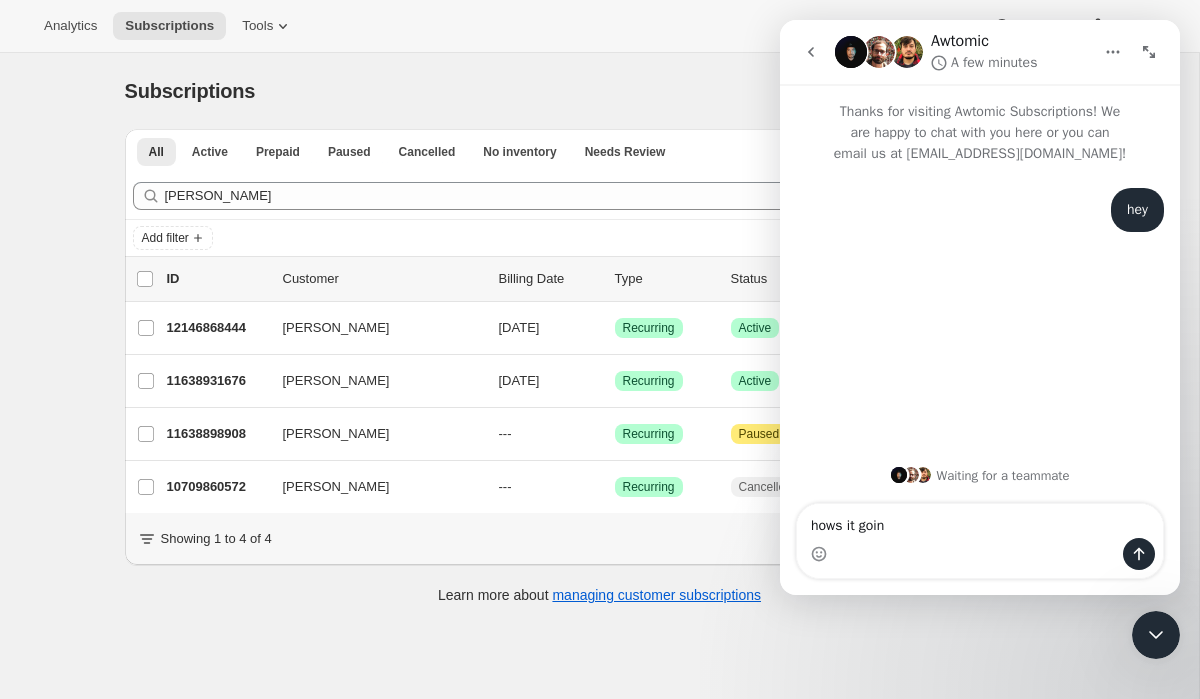 type on "hows it going" 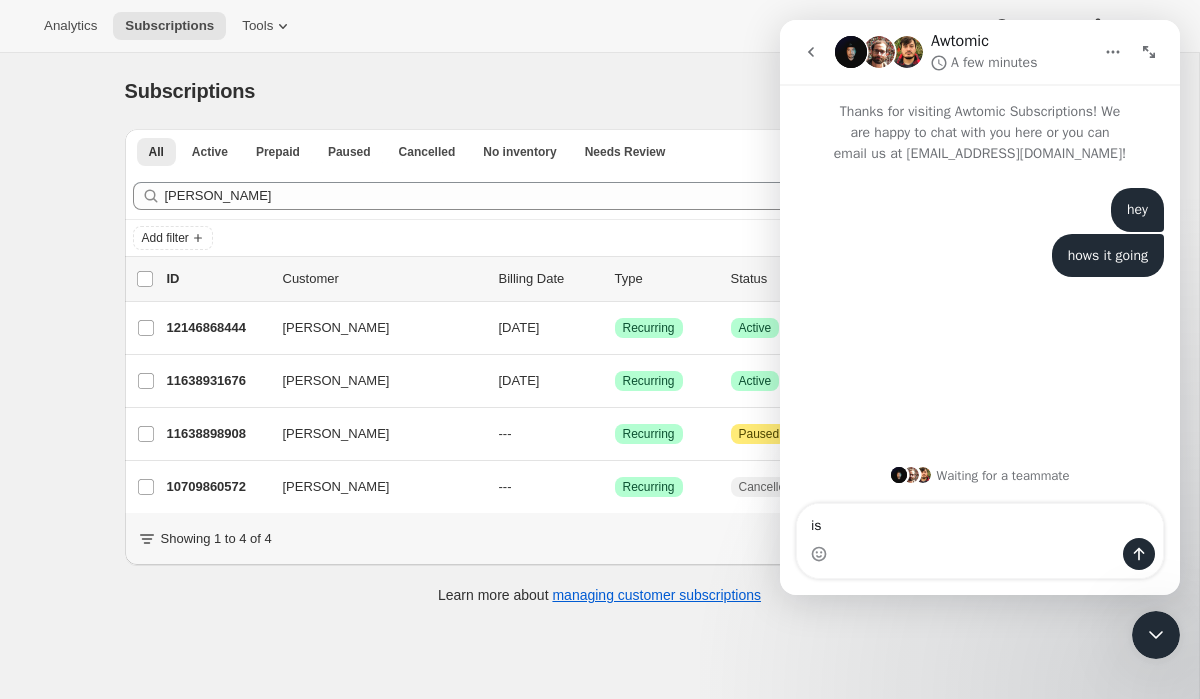 type on "i" 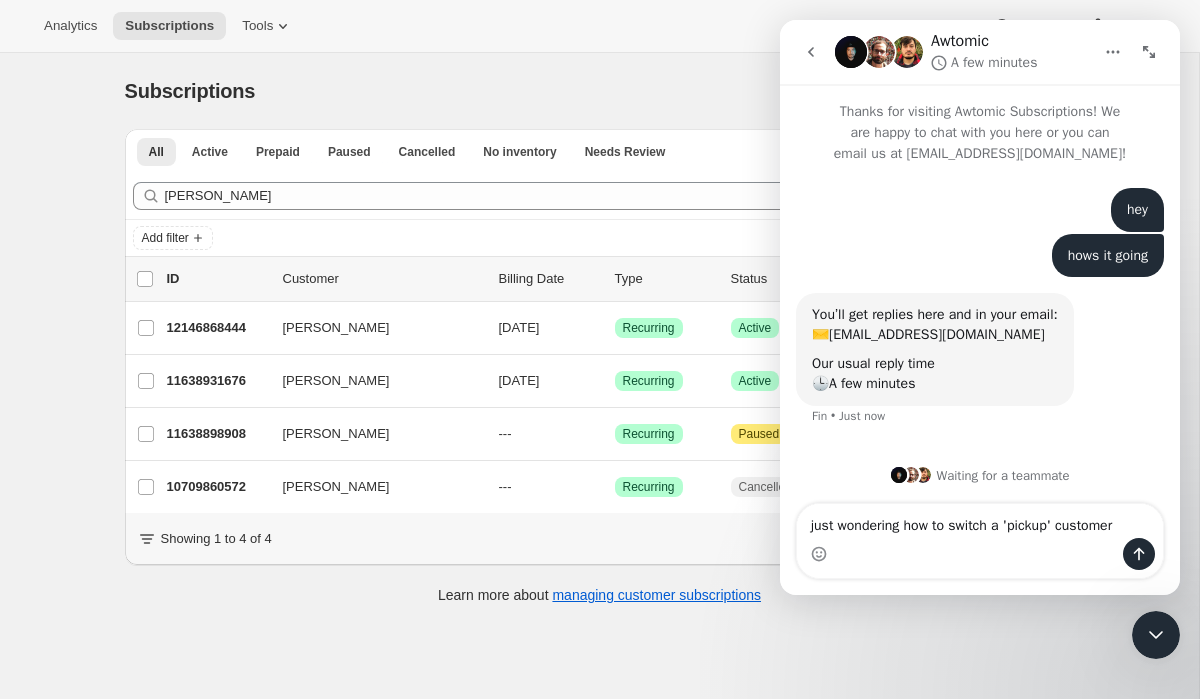 type on "just wondering how to switch a 'pickup' customer" 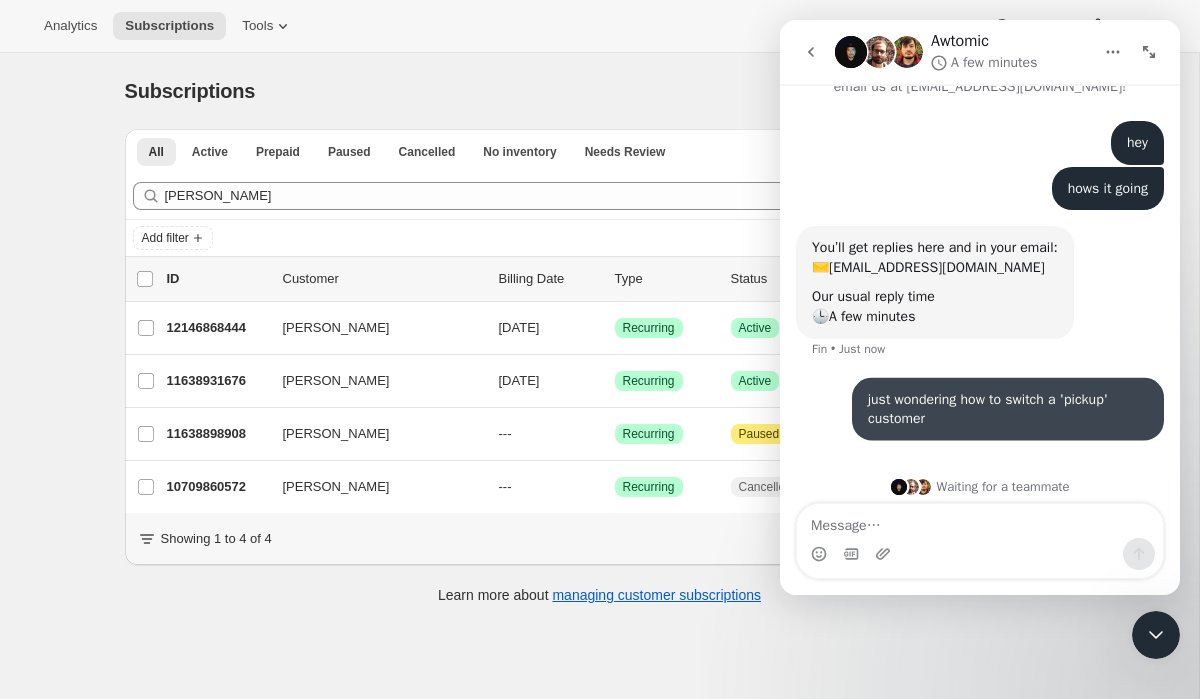 scroll, scrollTop: 79, scrollLeft: 0, axis: vertical 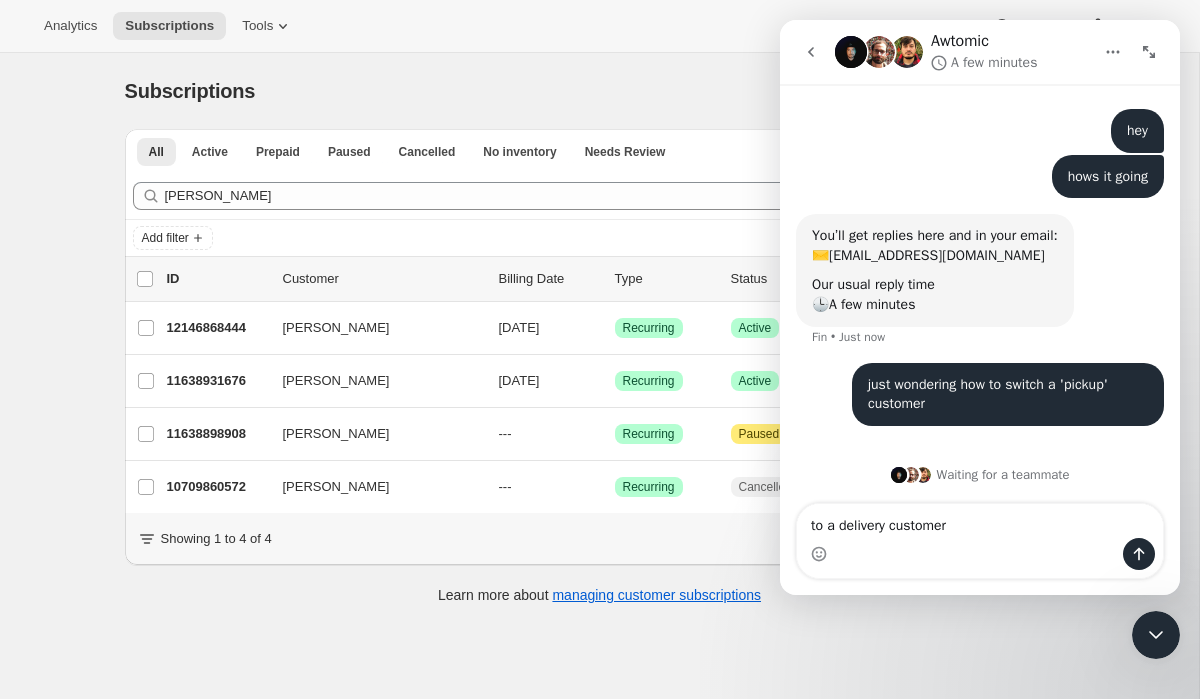 type on "to a delivery customer" 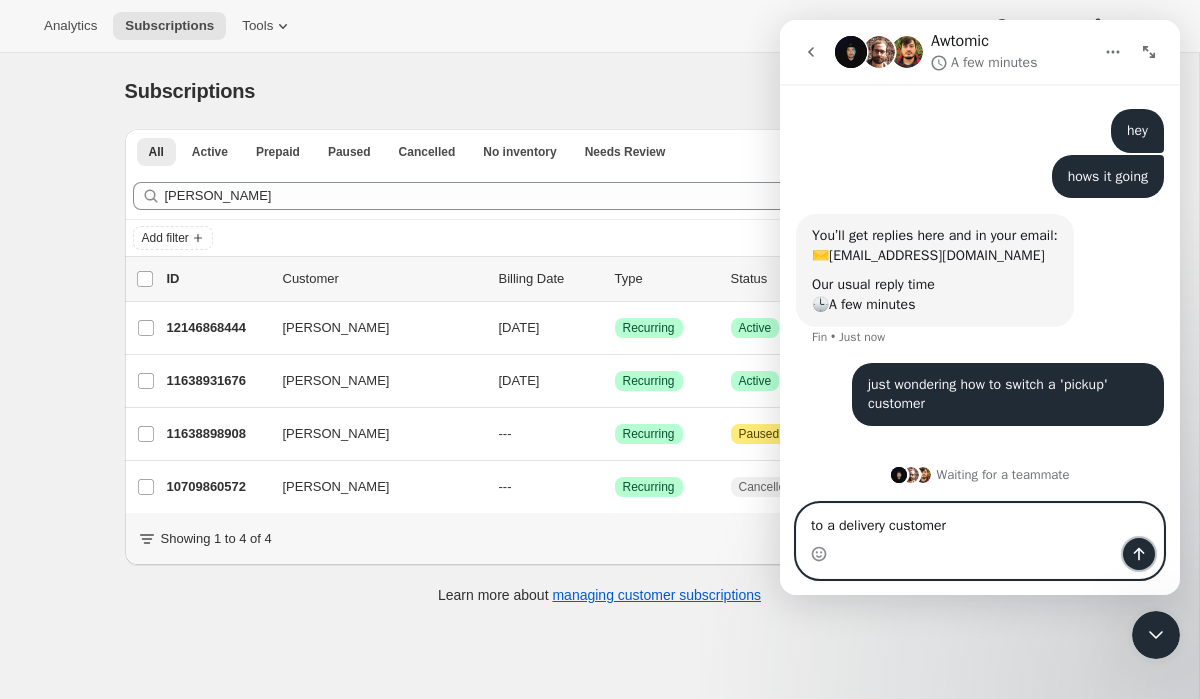click at bounding box center (1139, 554) 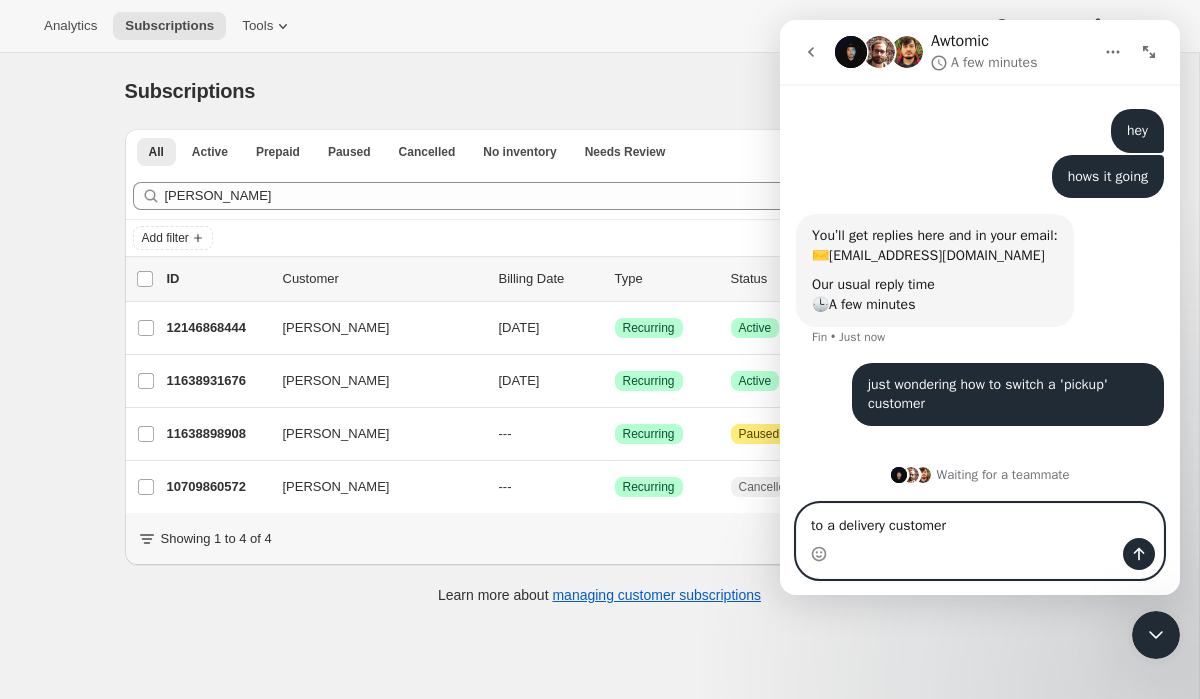 type 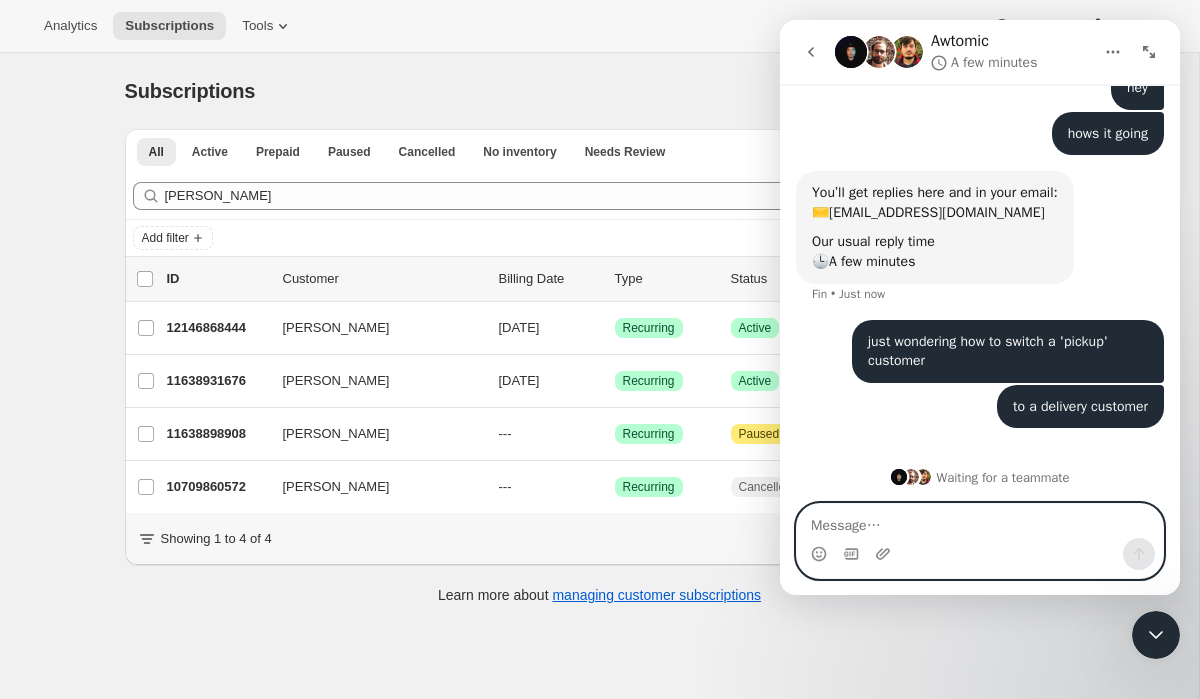 scroll, scrollTop: 124, scrollLeft: 0, axis: vertical 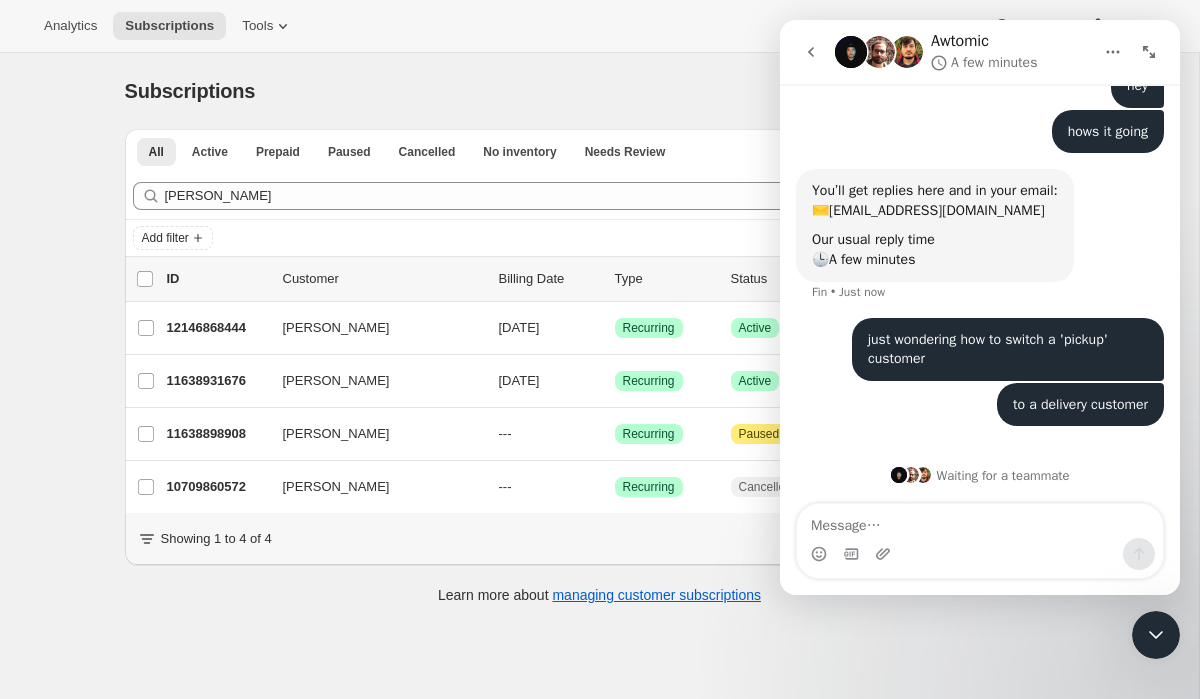 click on "Subscriptions. This page is ready Subscriptions Bulk updates More actions Bulk updates Export" at bounding box center [600, 91] 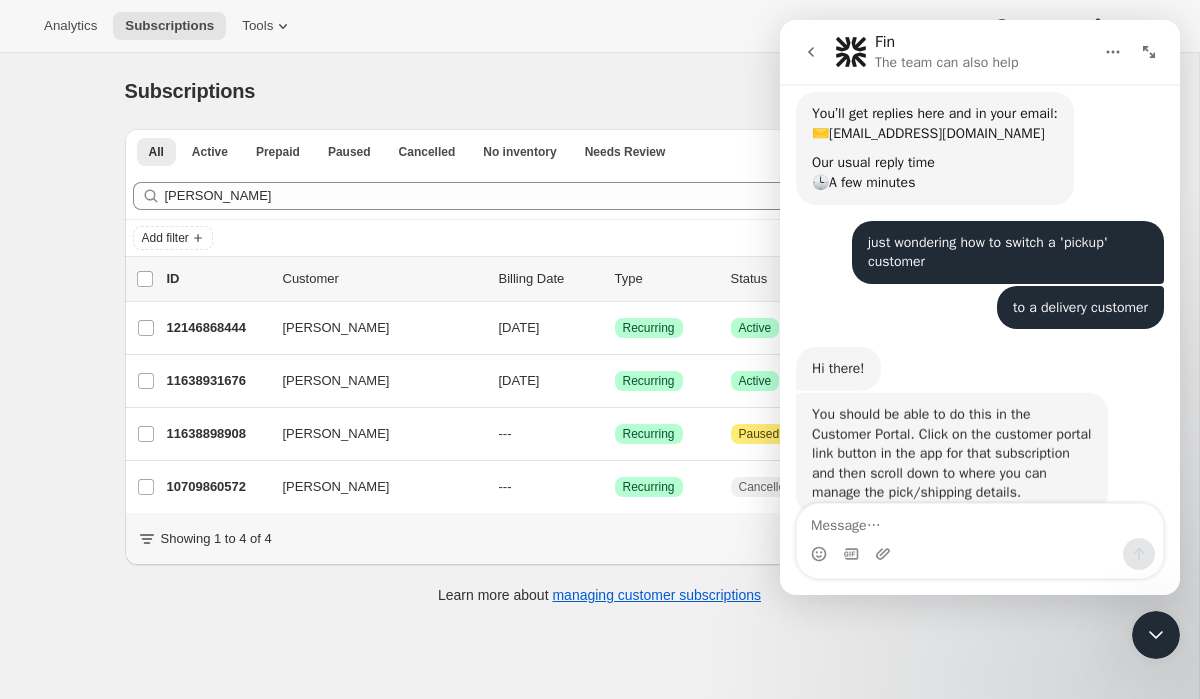 scroll, scrollTop: 252, scrollLeft: 0, axis: vertical 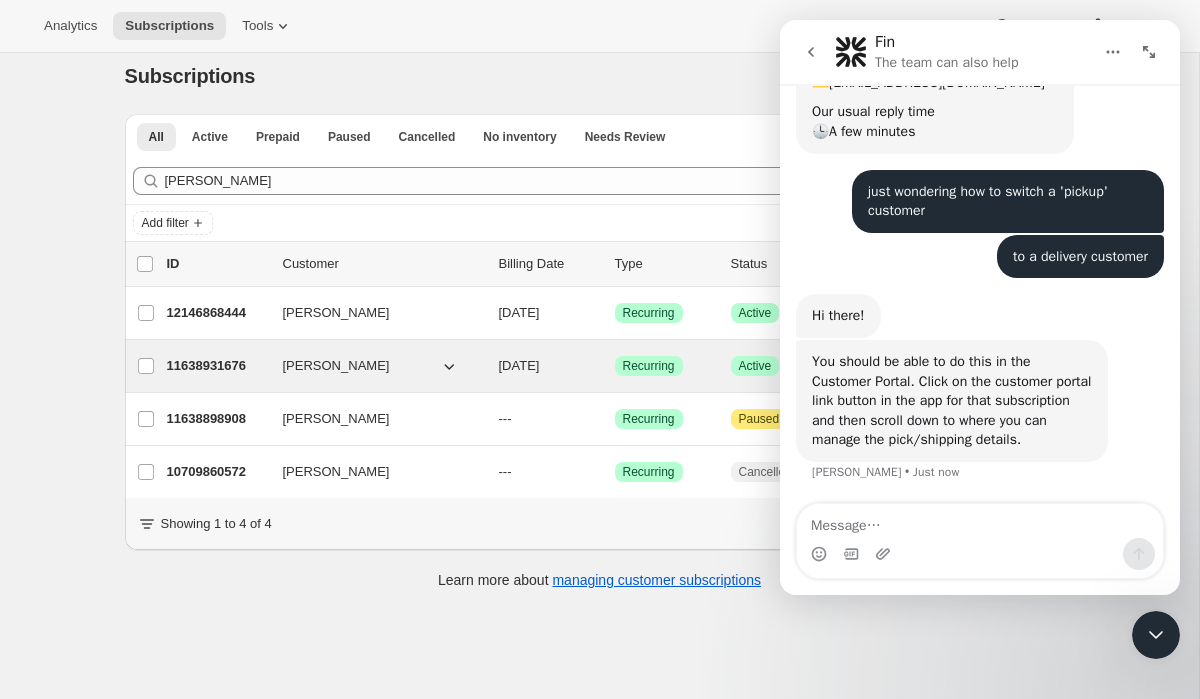 click on "[DATE]" at bounding box center (549, 366) 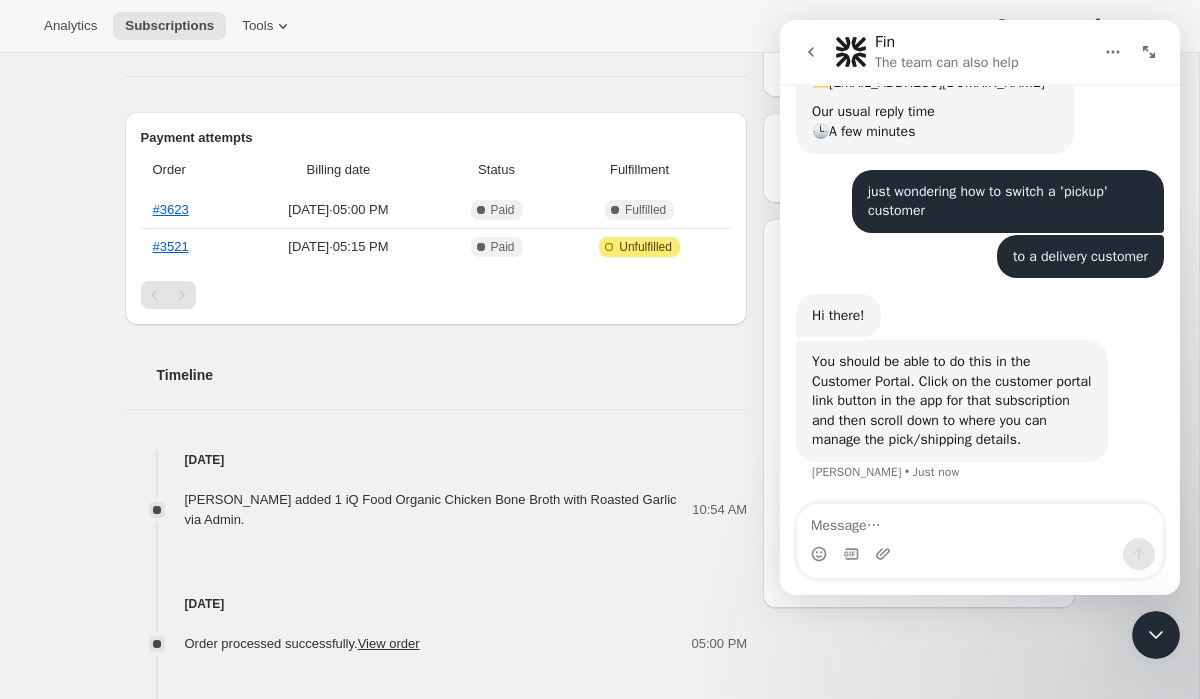 scroll, scrollTop: 923, scrollLeft: 0, axis: vertical 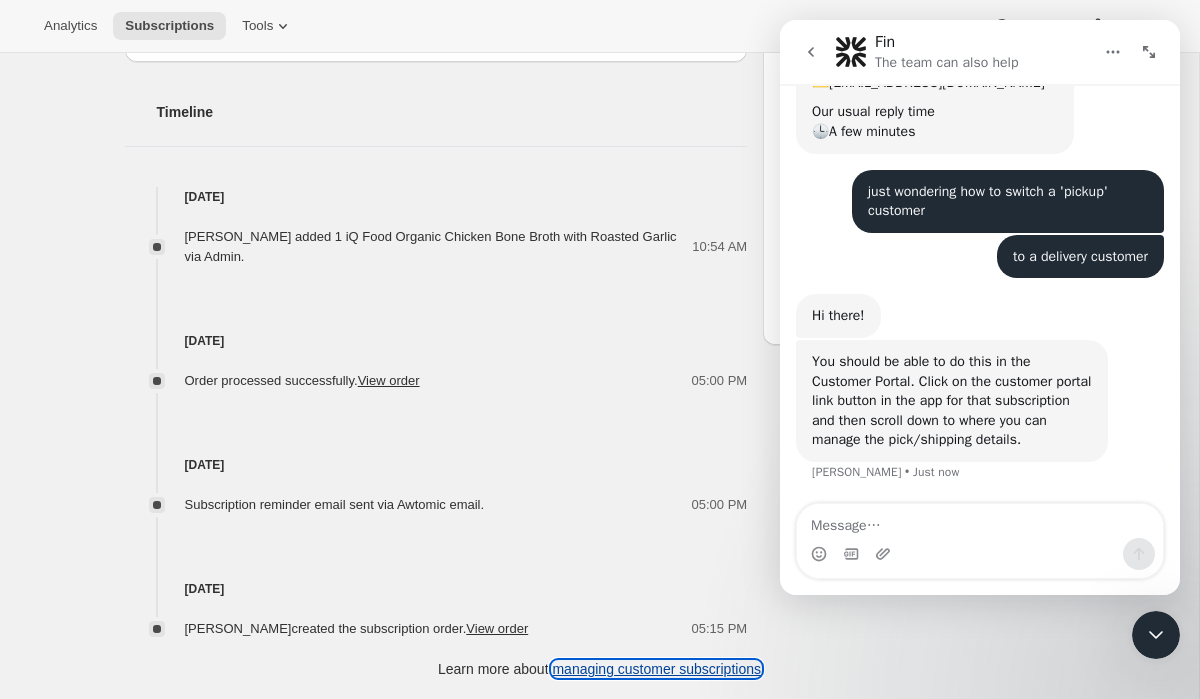 click on "managing customer subscriptions" at bounding box center [656, 669] 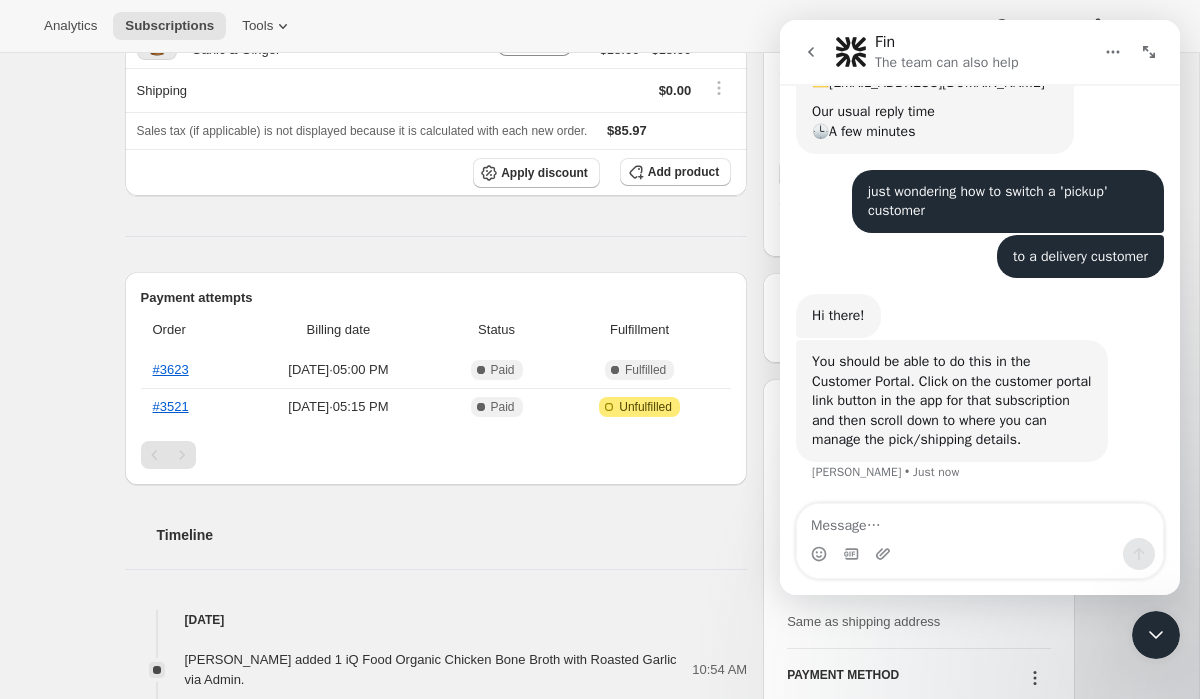 scroll, scrollTop: 923, scrollLeft: 0, axis: vertical 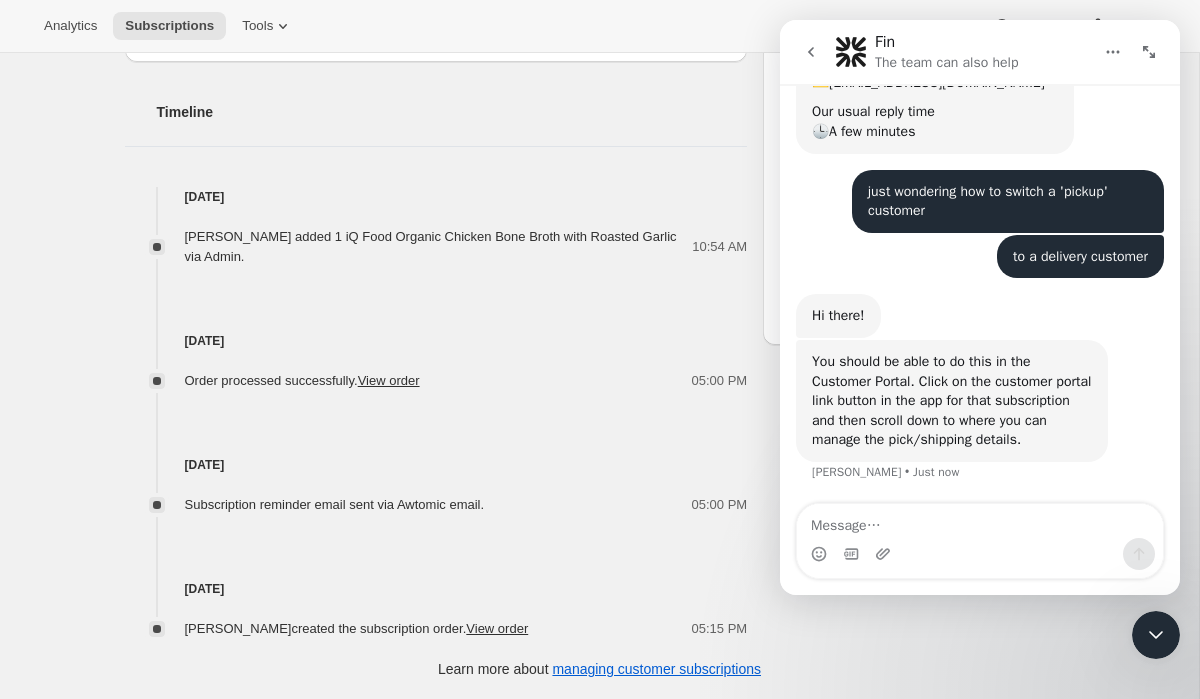click at bounding box center [1149, 52] 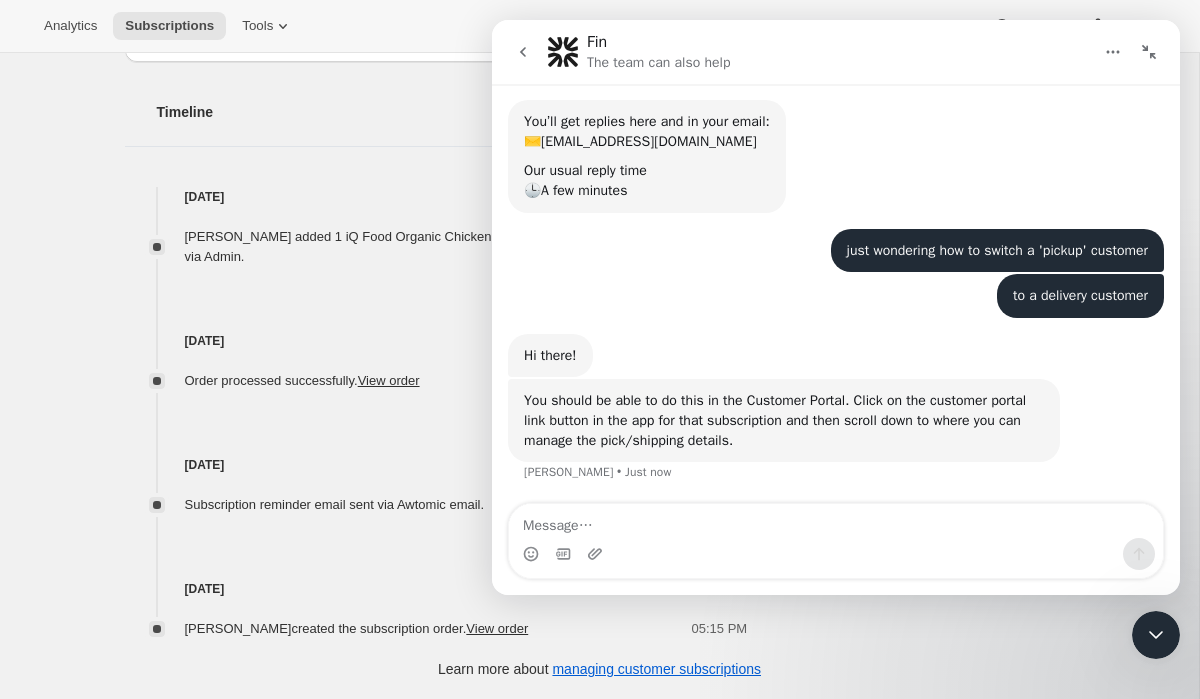 click at bounding box center [1149, 52] 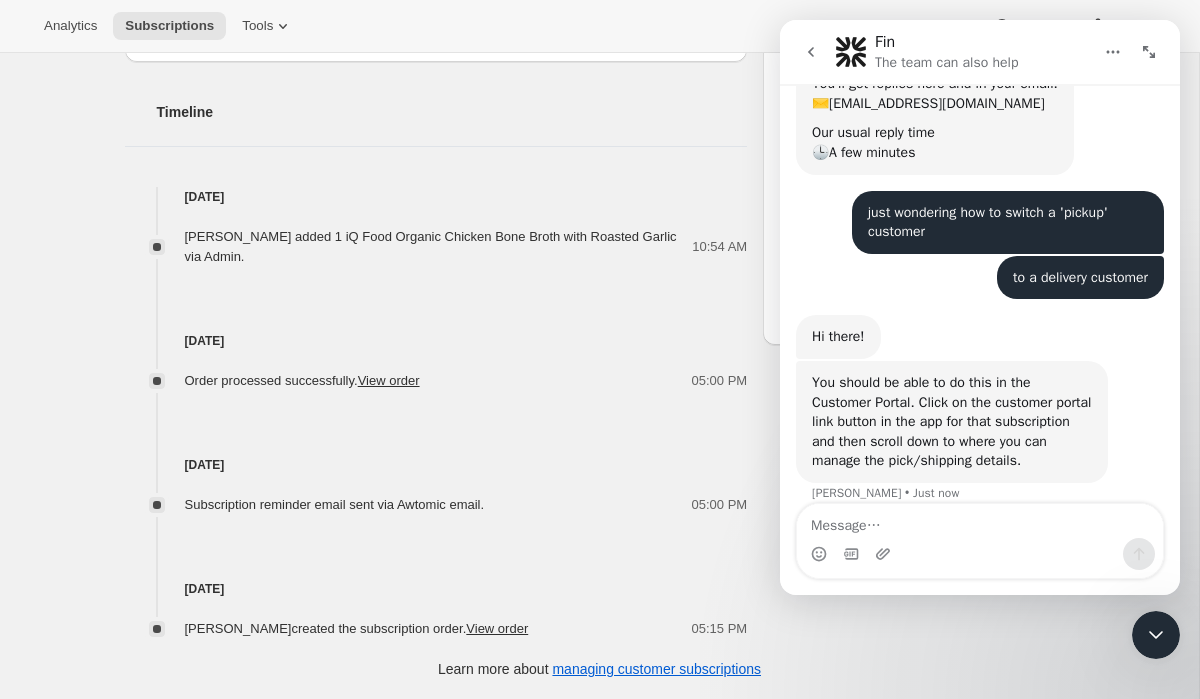 scroll, scrollTop: 252, scrollLeft: 0, axis: vertical 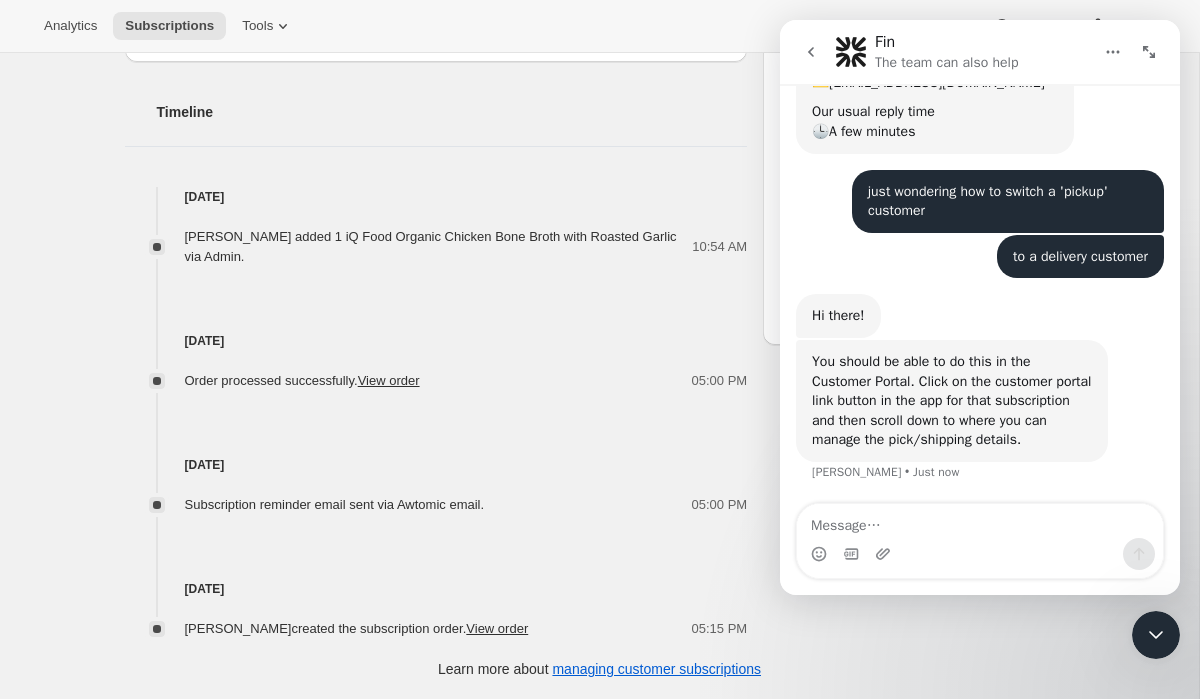 click 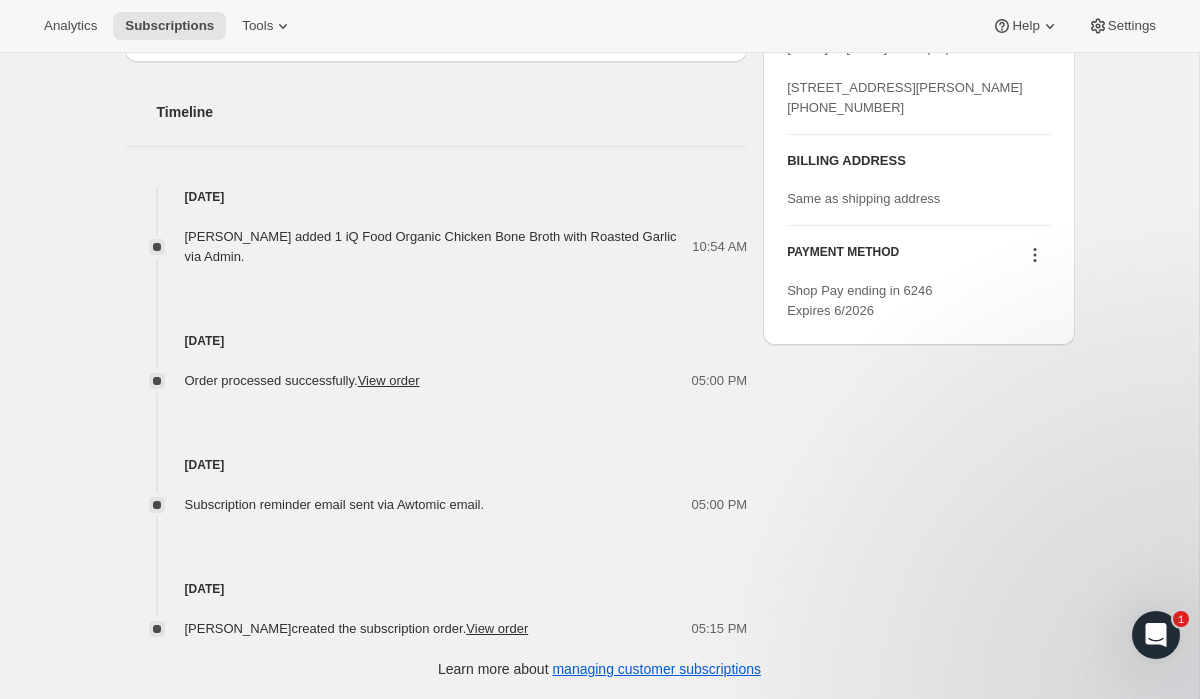 scroll, scrollTop: 0, scrollLeft: 0, axis: both 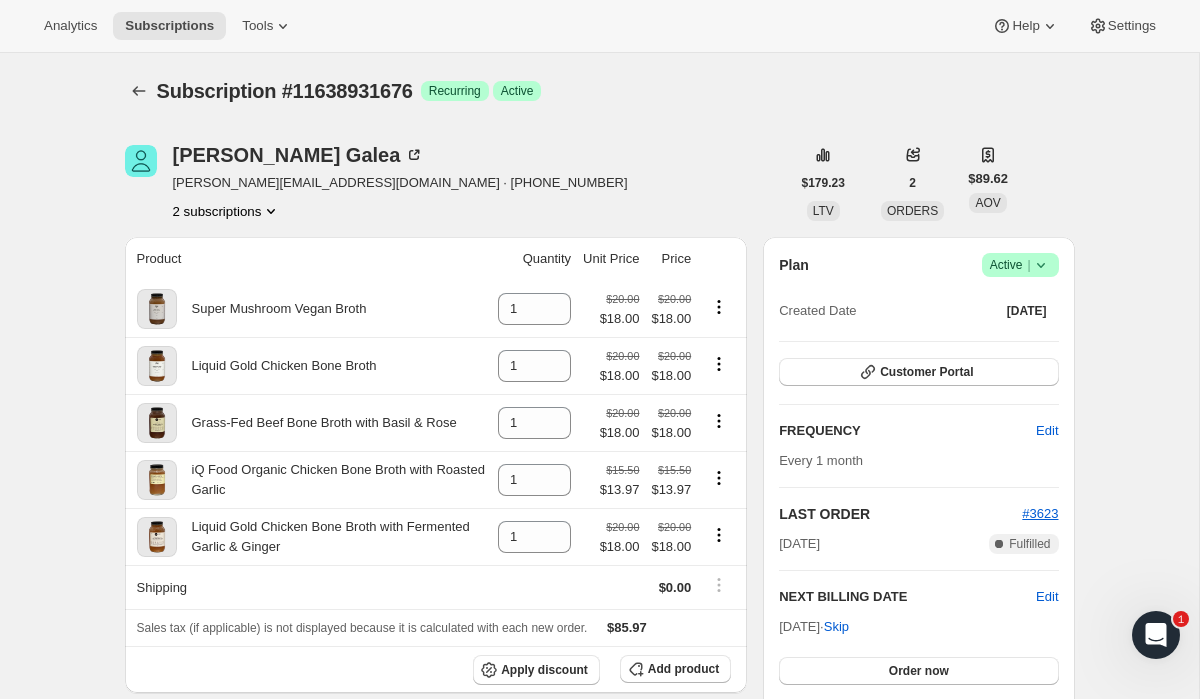 click on "Customer Portal" at bounding box center (926, 372) 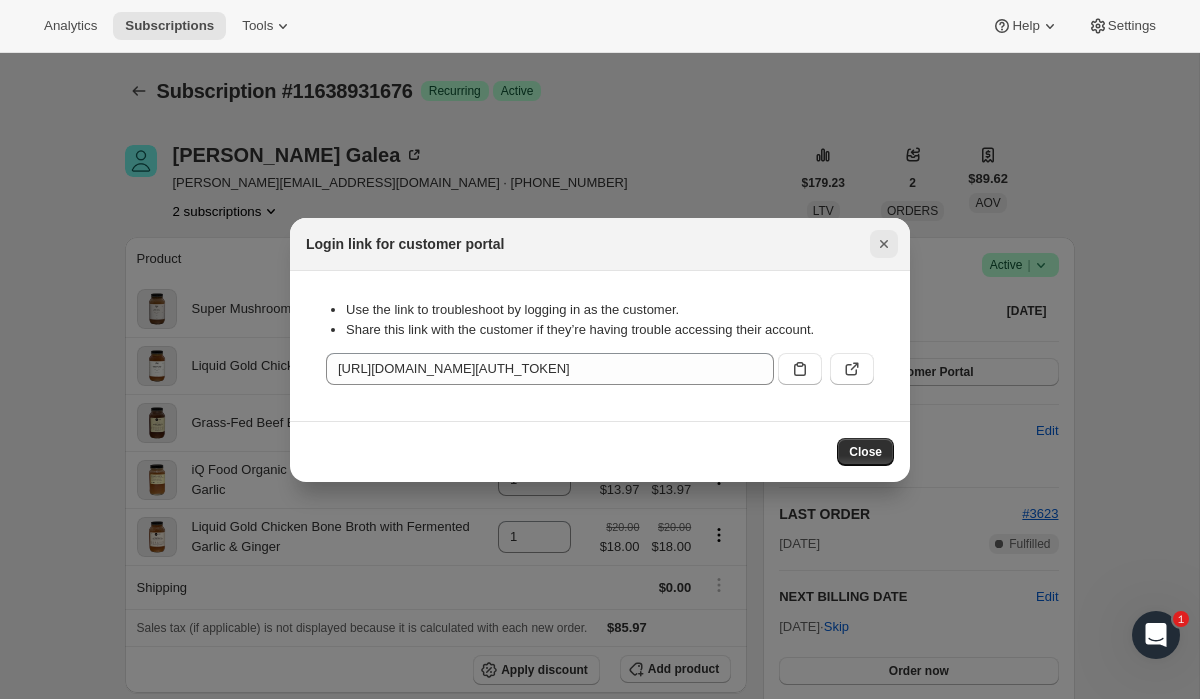click 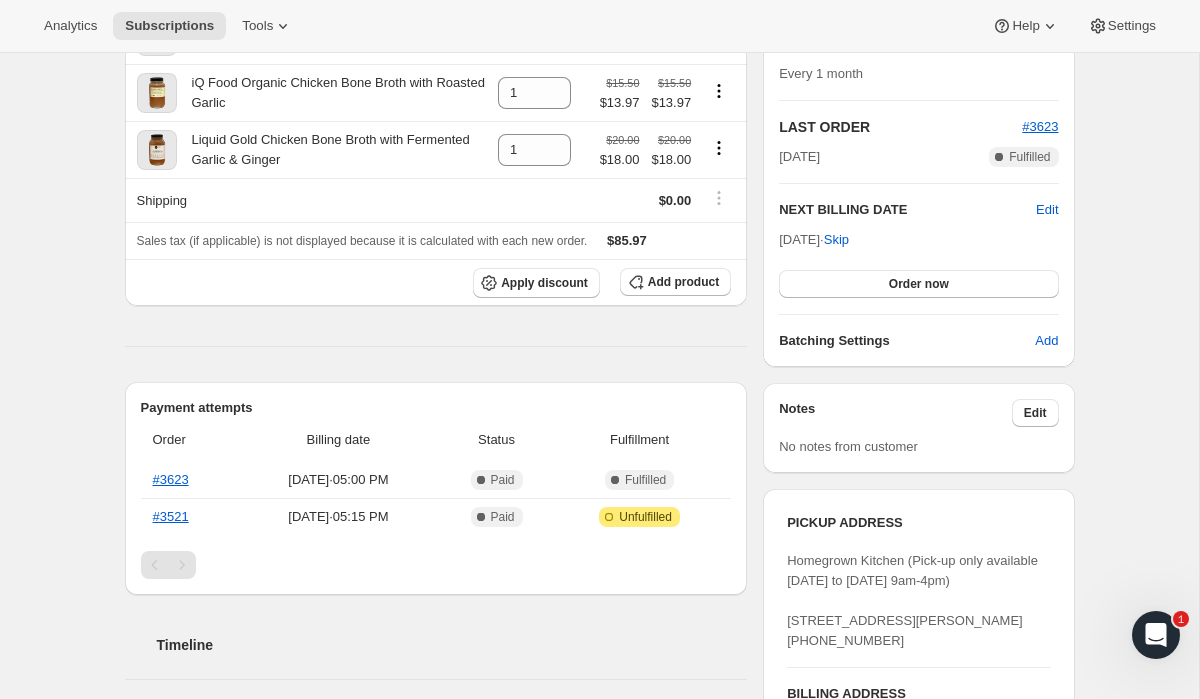 scroll, scrollTop: 0, scrollLeft: 0, axis: both 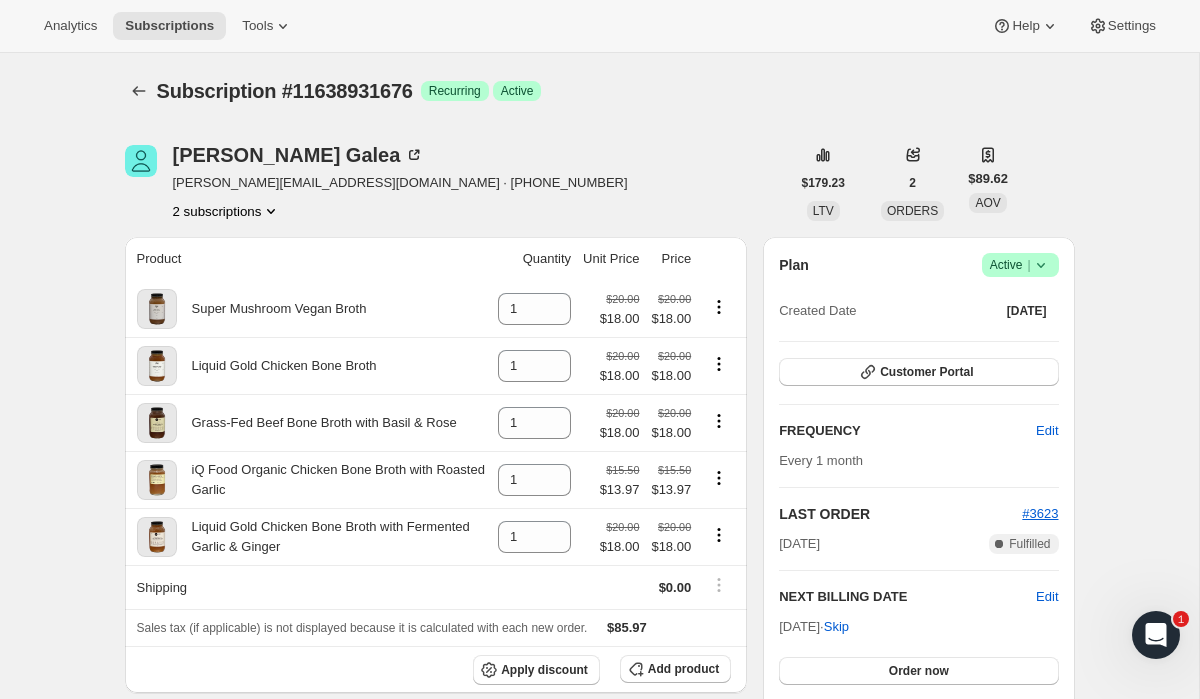 click 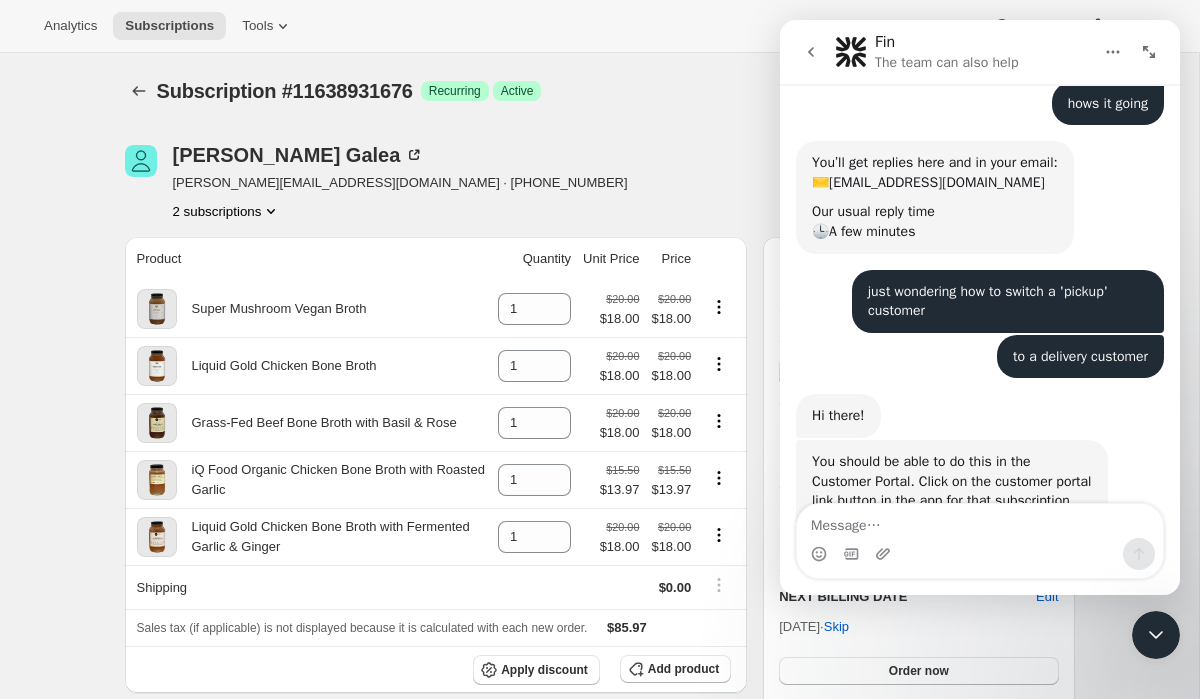 scroll, scrollTop: 252, scrollLeft: 0, axis: vertical 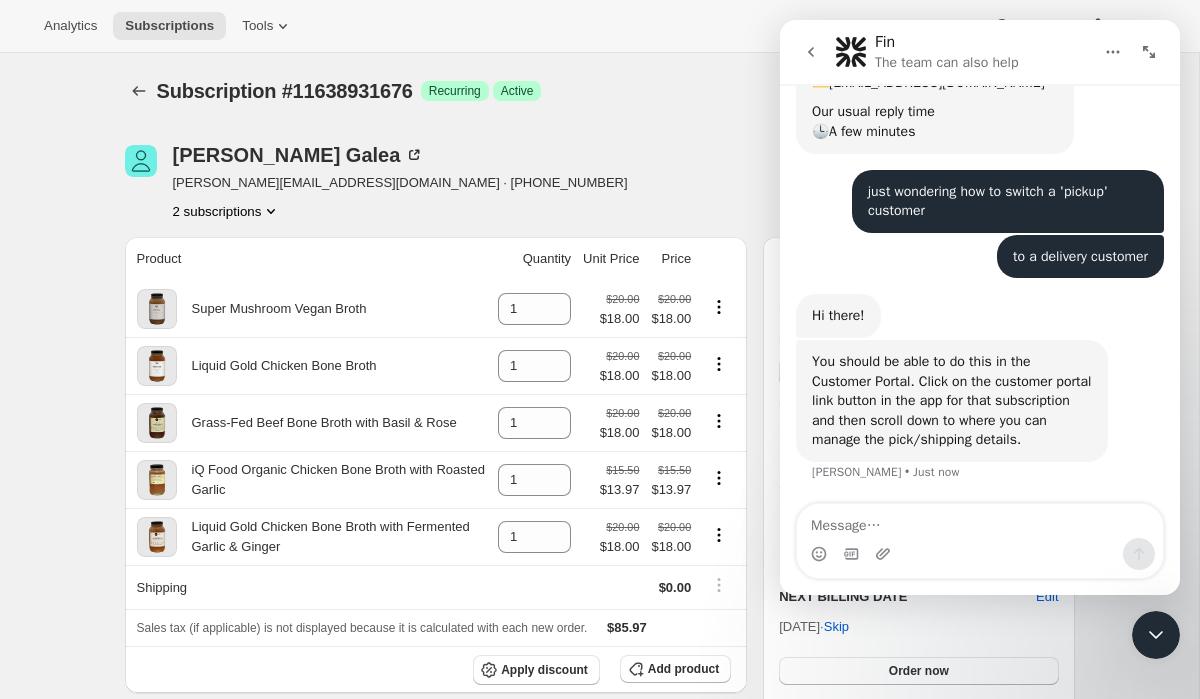 click at bounding box center (980, 521) 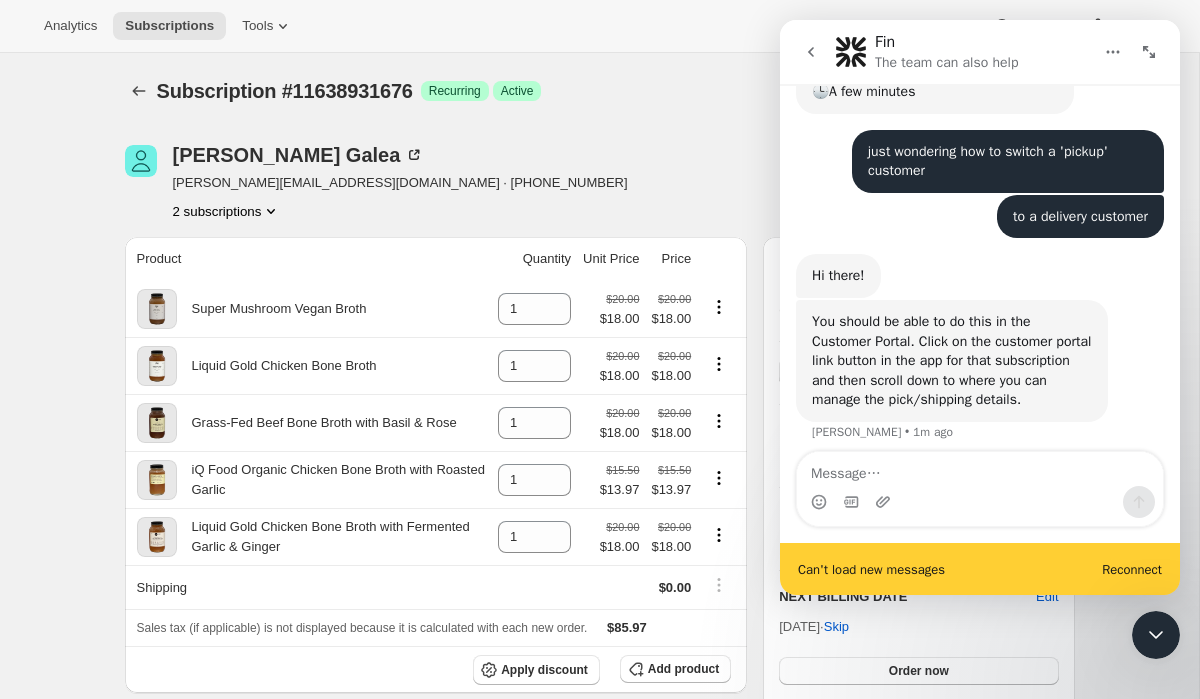 scroll, scrollTop: 304, scrollLeft: 0, axis: vertical 